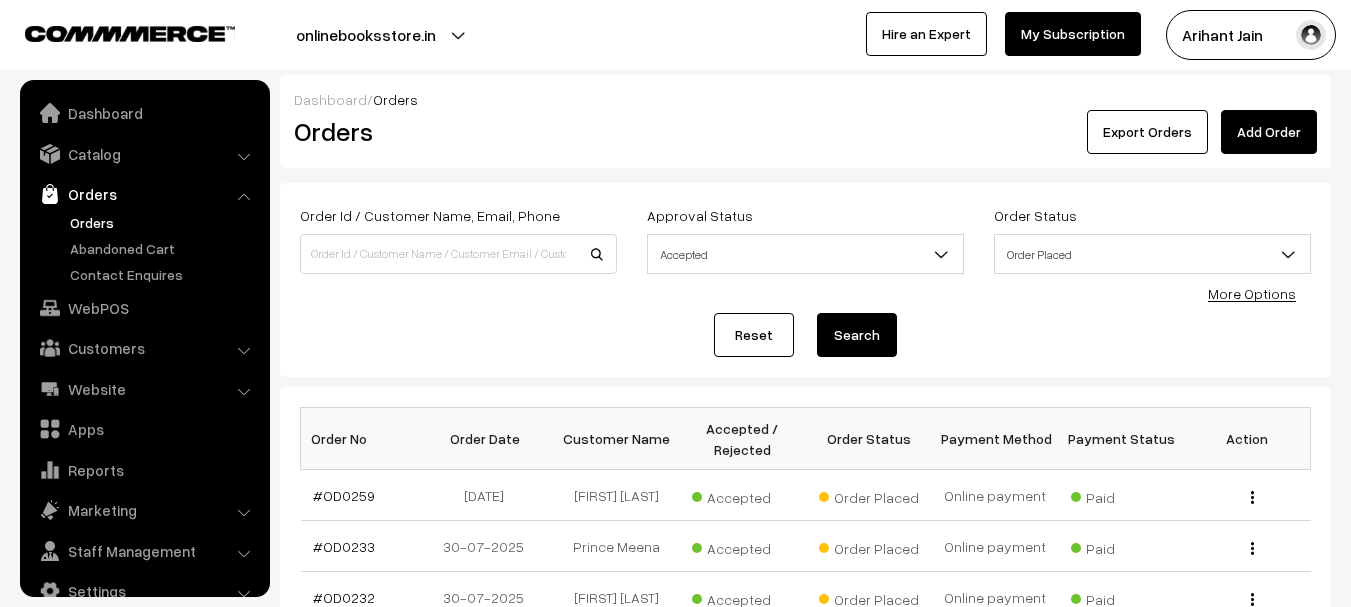 scroll, scrollTop: 0, scrollLeft: 0, axis: both 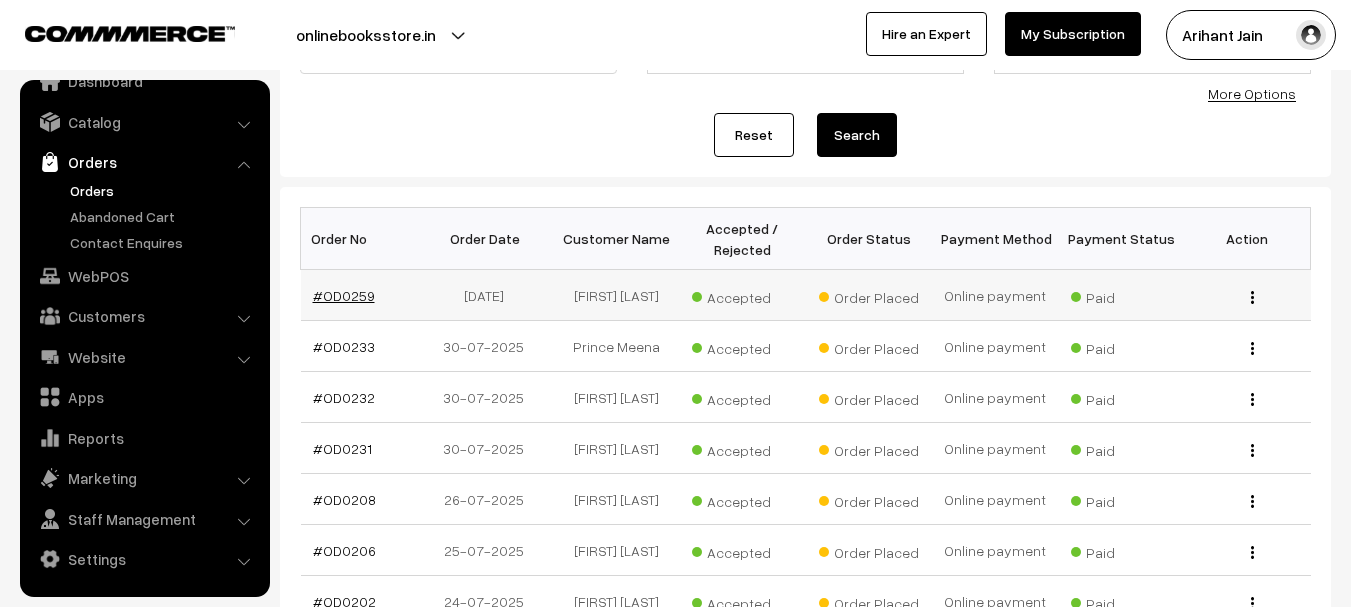 click on "#OD0259" at bounding box center (344, 295) 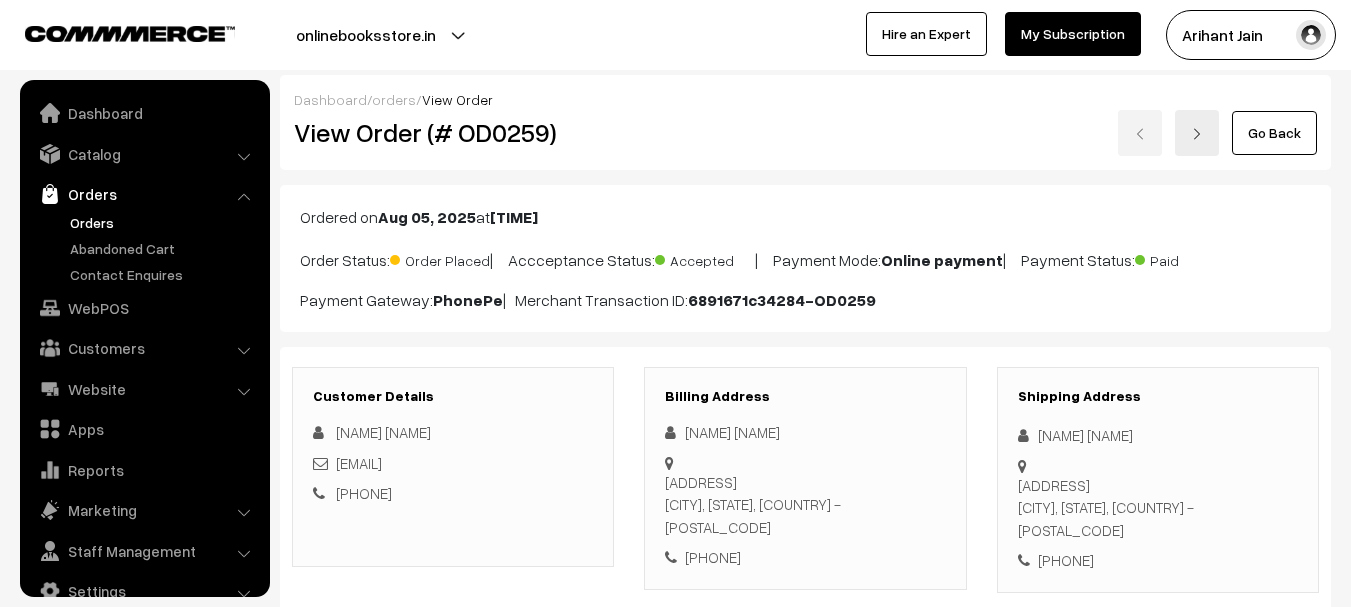 scroll, scrollTop: 0, scrollLeft: 0, axis: both 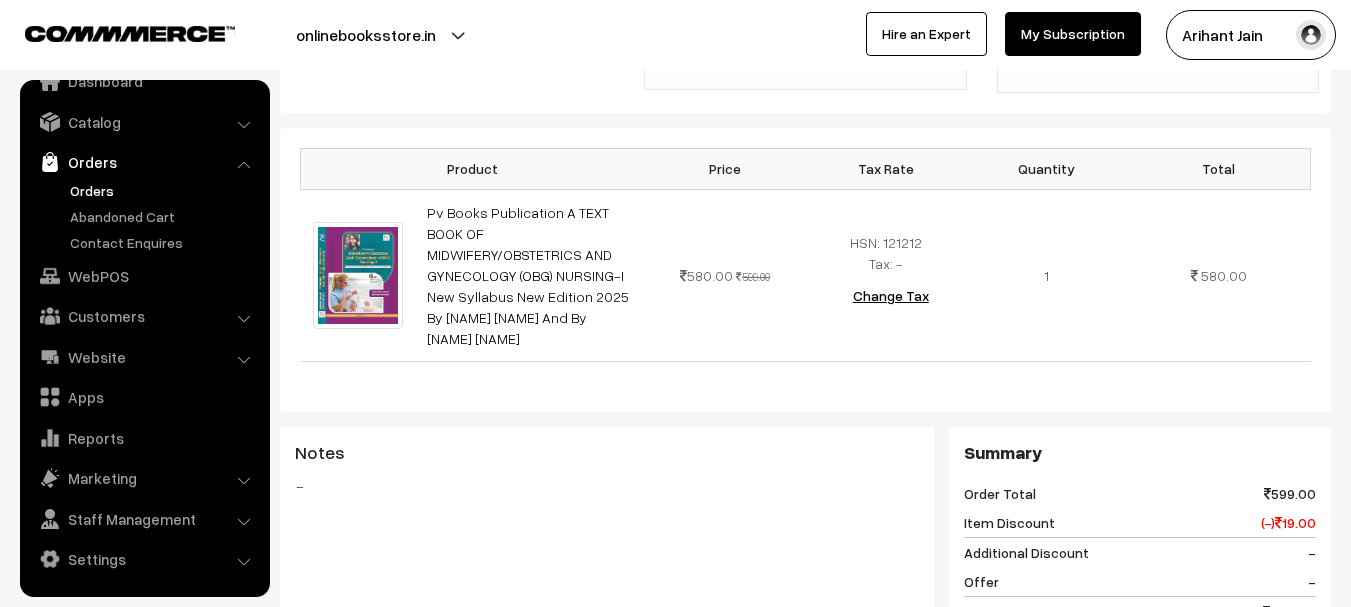click on "Orders" at bounding box center [144, 162] 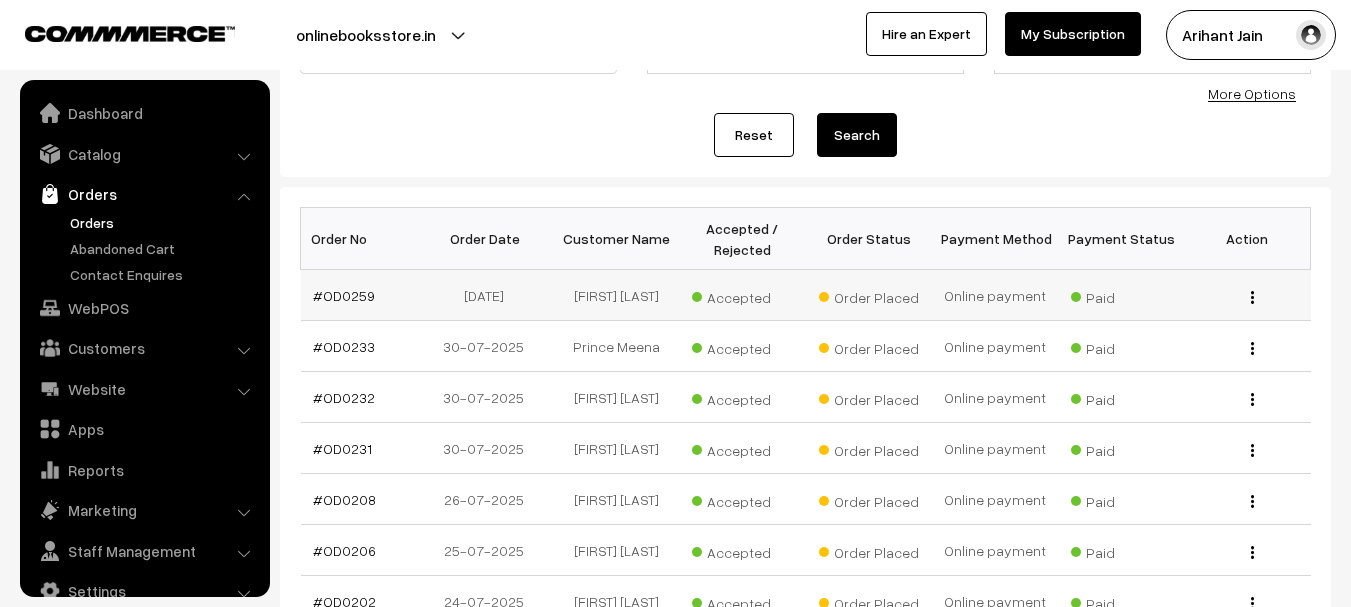 scroll, scrollTop: 200, scrollLeft: 0, axis: vertical 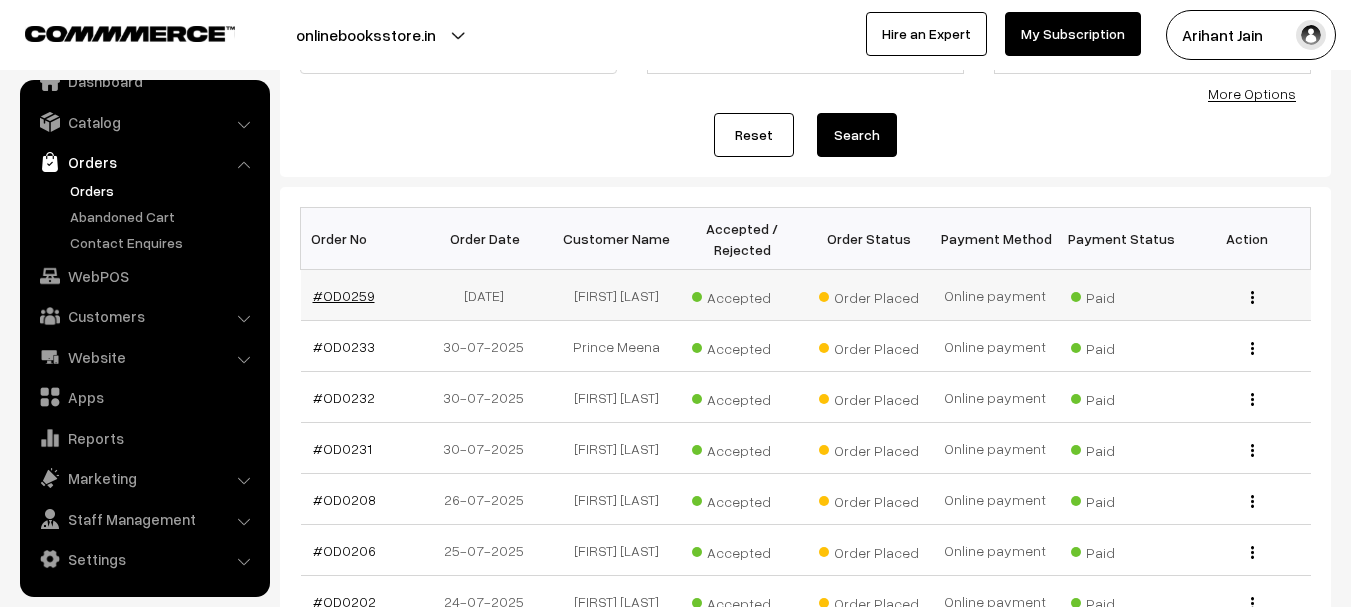 click on "#OD0259" at bounding box center (344, 295) 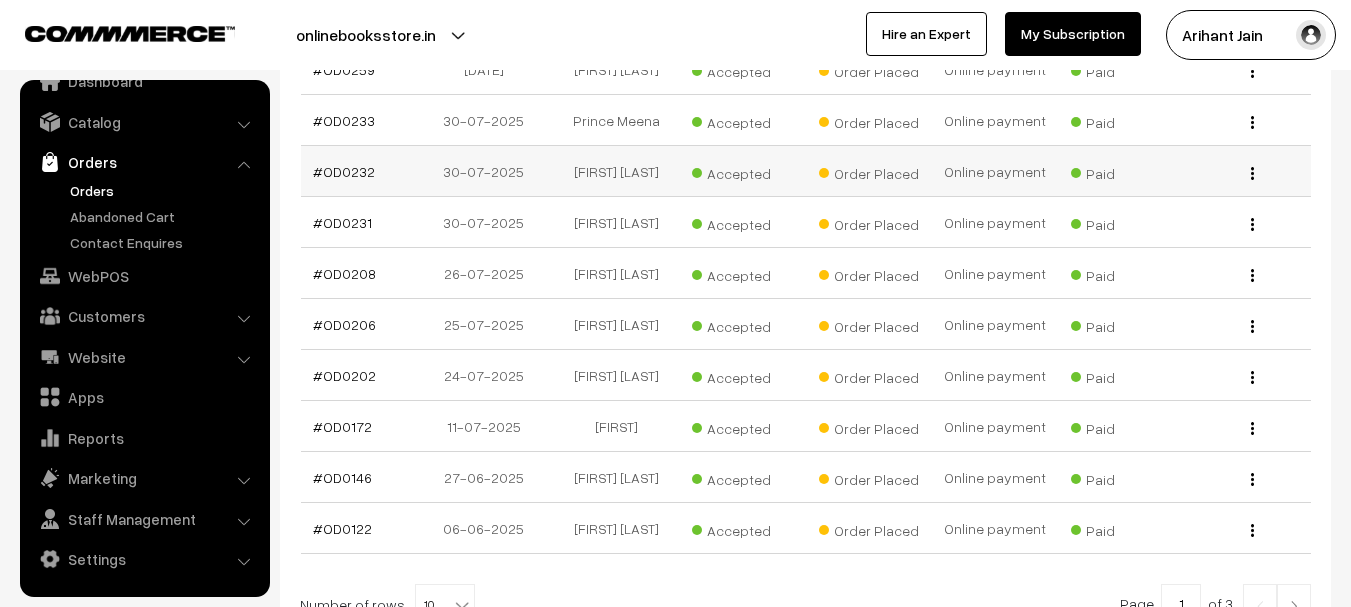 scroll, scrollTop: 600, scrollLeft: 0, axis: vertical 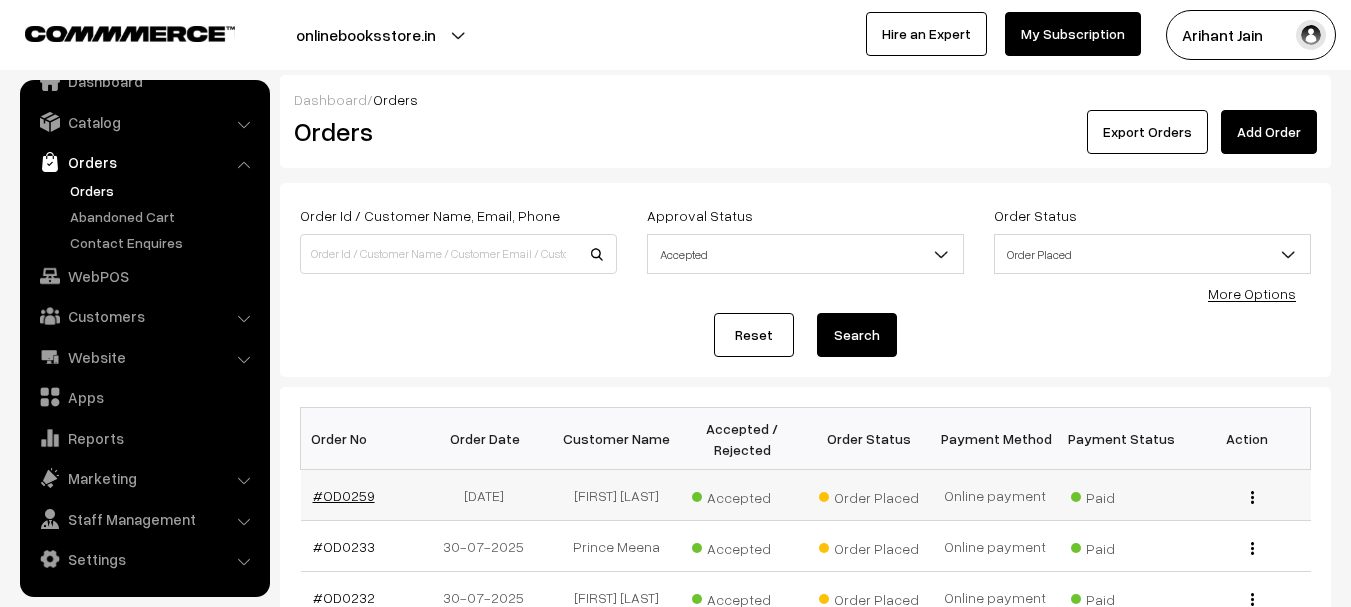 copy on "OD0259" 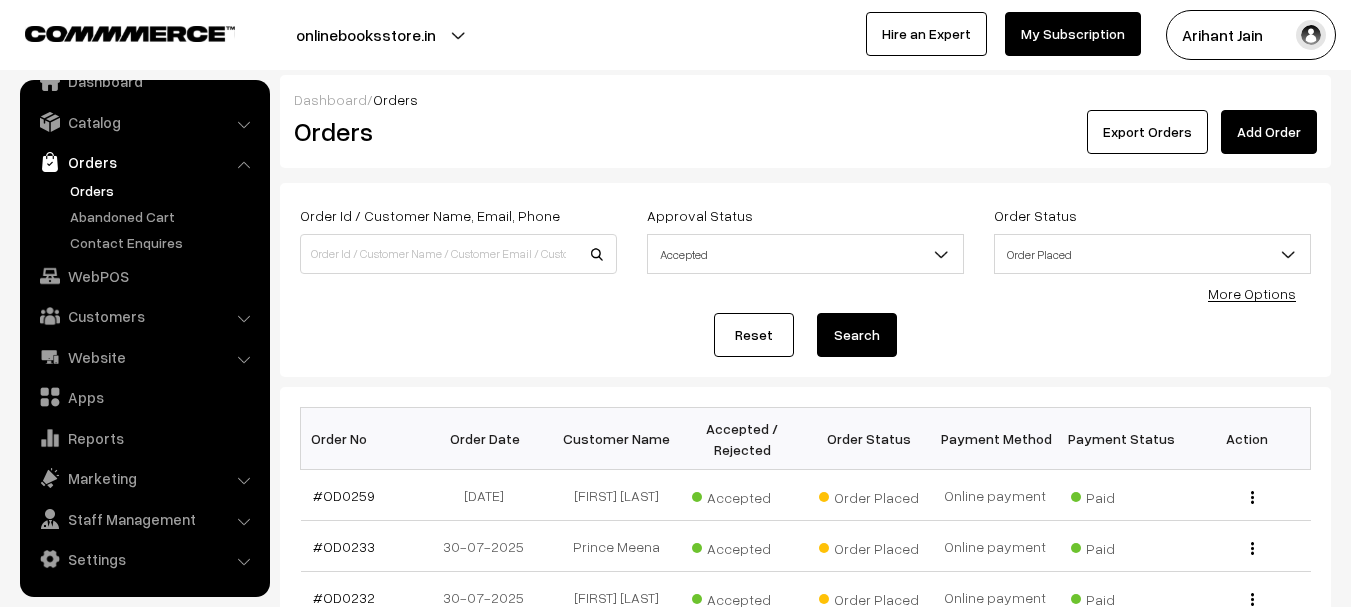 copy on "OD0259" 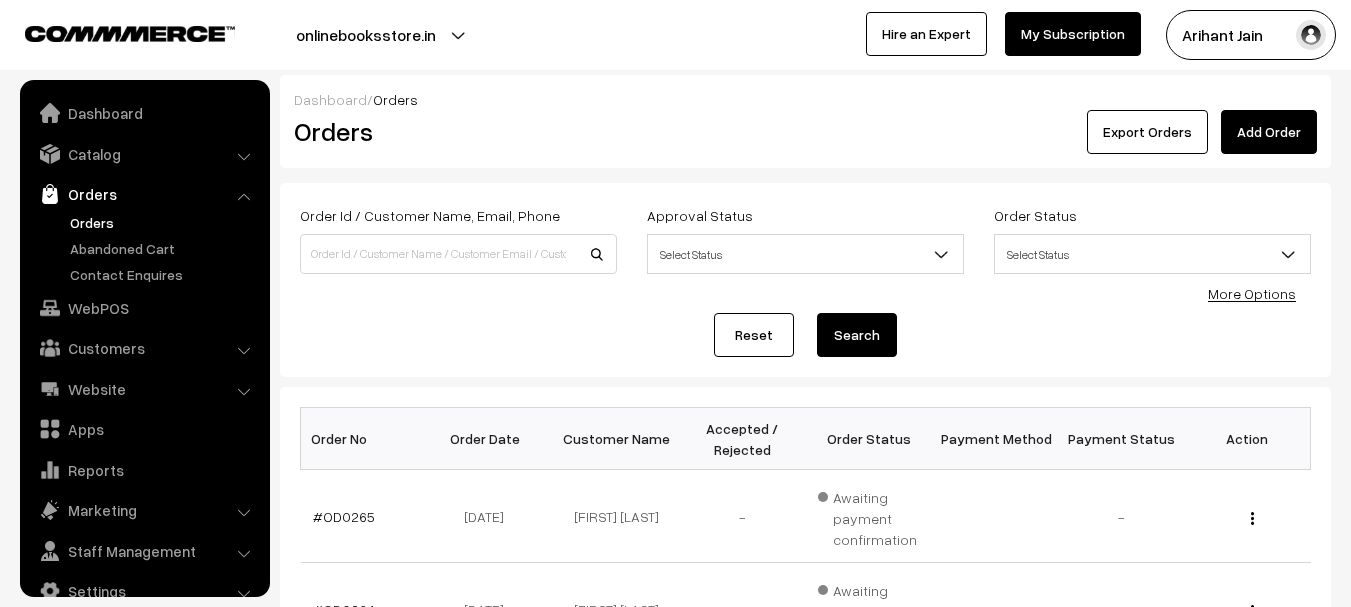 scroll, scrollTop: 100, scrollLeft: 0, axis: vertical 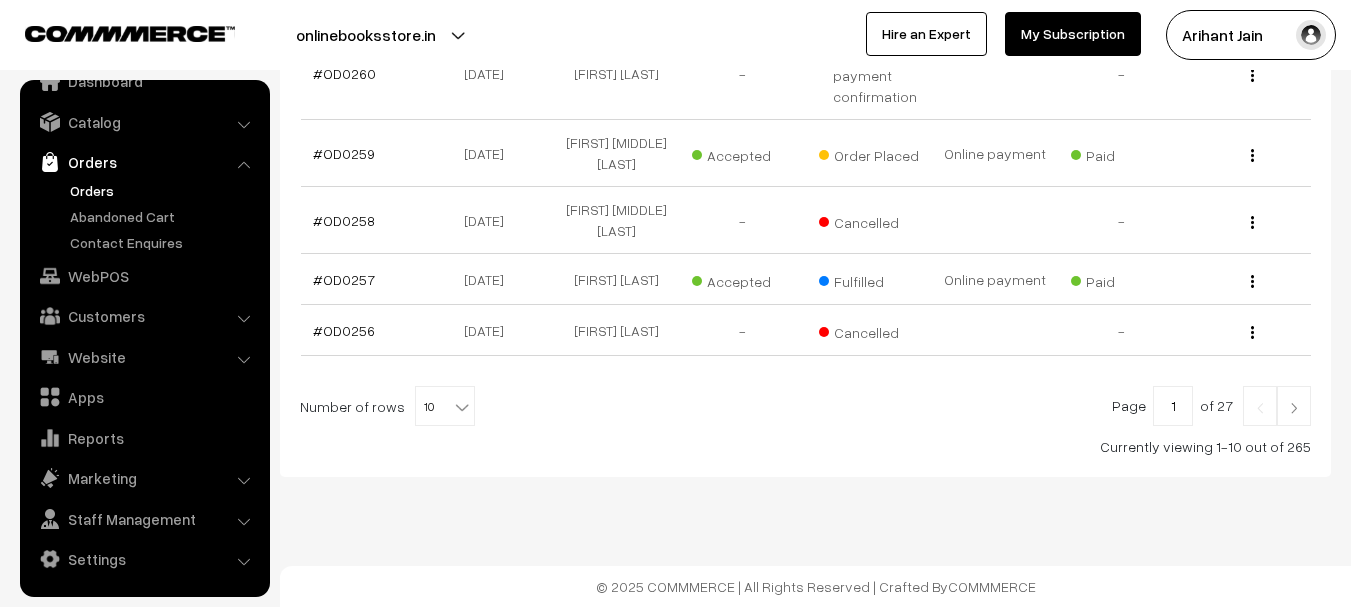 click at bounding box center (1294, 406) 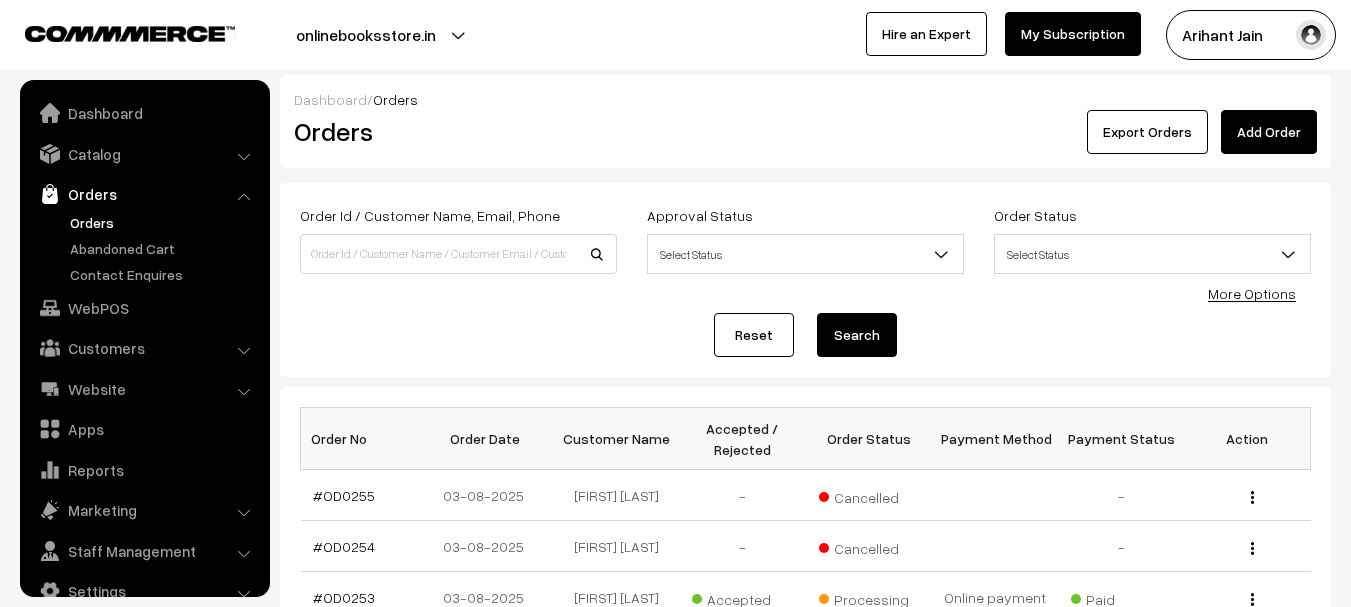 scroll, scrollTop: 347, scrollLeft: 0, axis: vertical 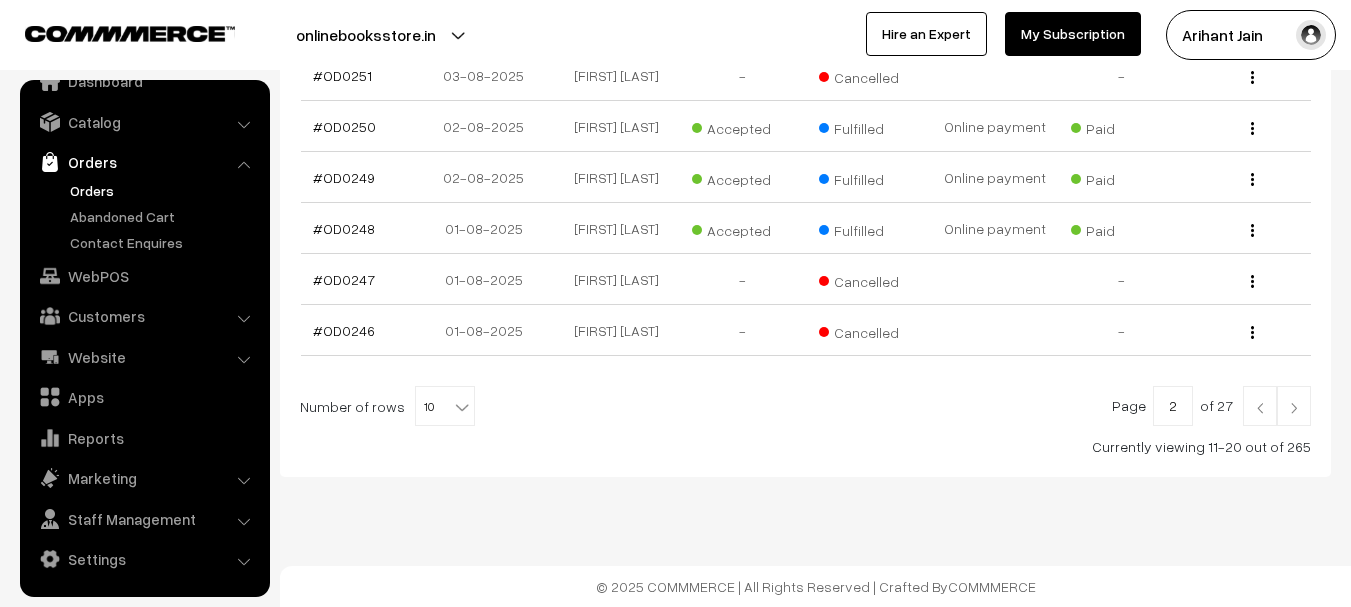 click at bounding box center (1294, 406) 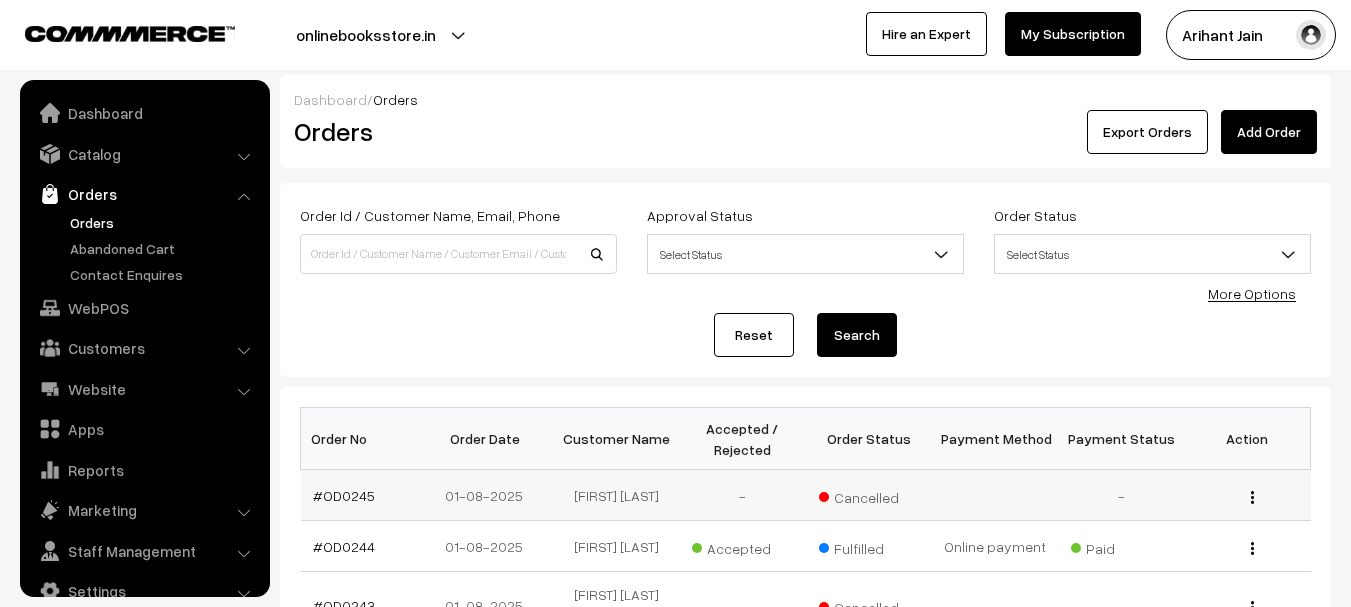 scroll, scrollTop: 400, scrollLeft: 0, axis: vertical 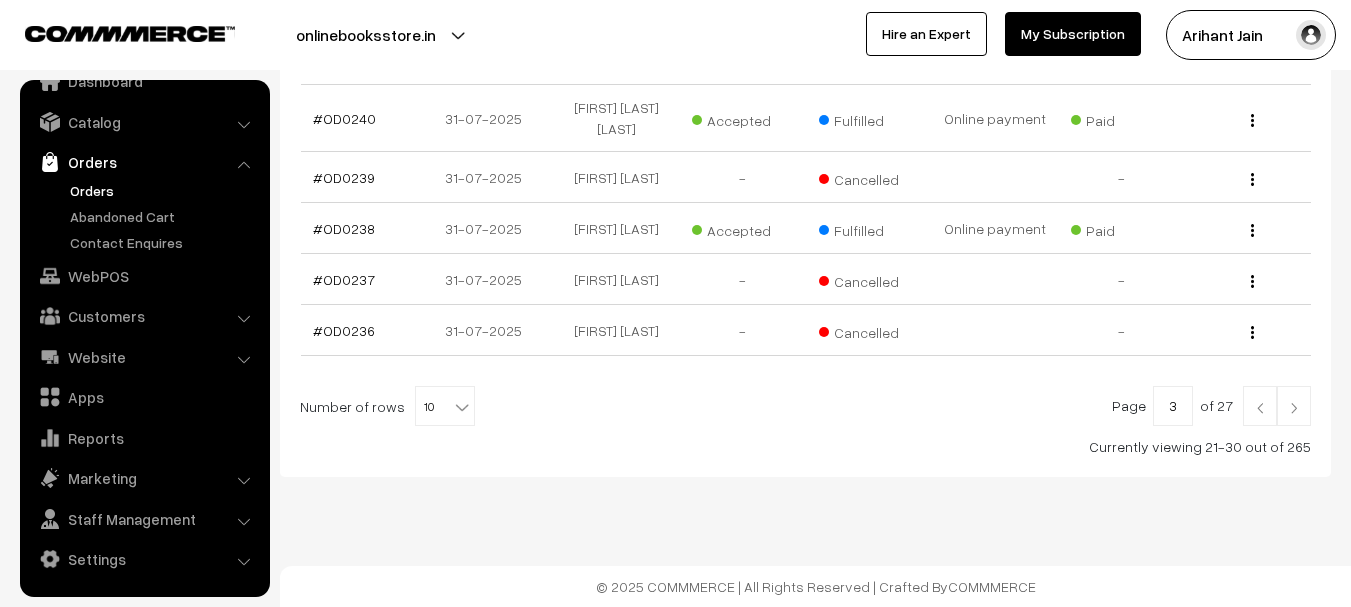 click on "Bulk Options
Delete Selected
Bulk Options
Order No
Order Date
Customer Name
Accepted / Rejected
Order Status
Payment Method
Payment Status
Action" at bounding box center (805, 104) 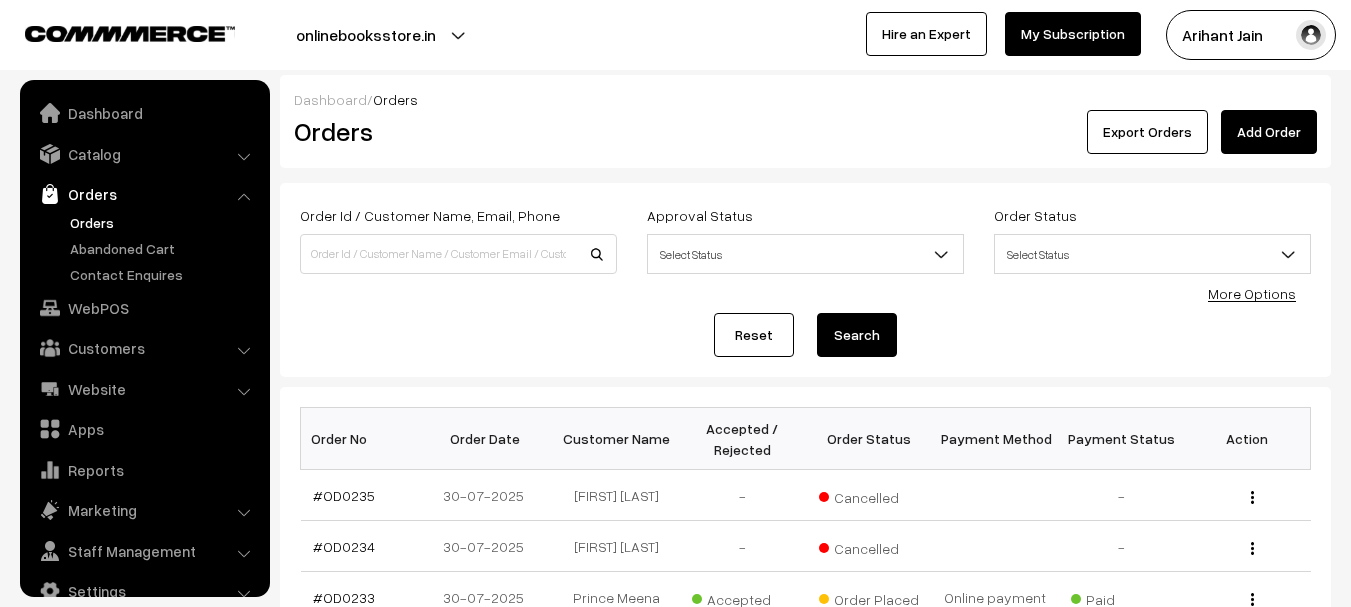scroll, scrollTop: 400, scrollLeft: 0, axis: vertical 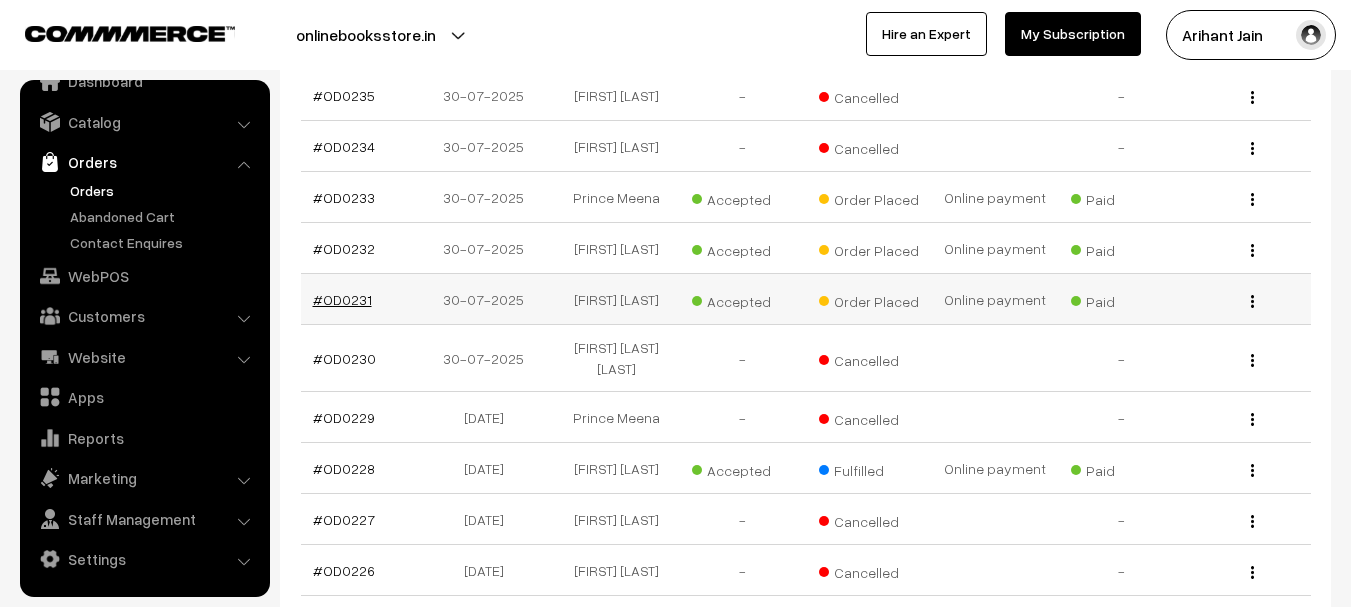 click on "#OD0231" at bounding box center (342, 299) 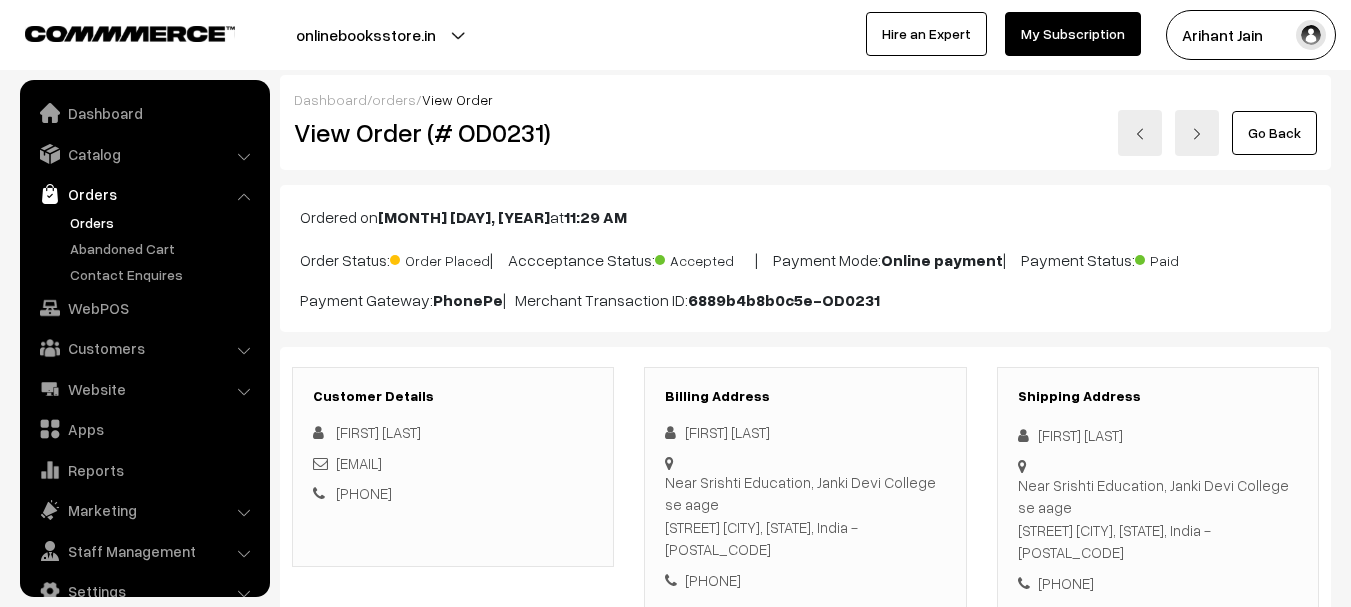 scroll, scrollTop: 500, scrollLeft: 0, axis: vertical 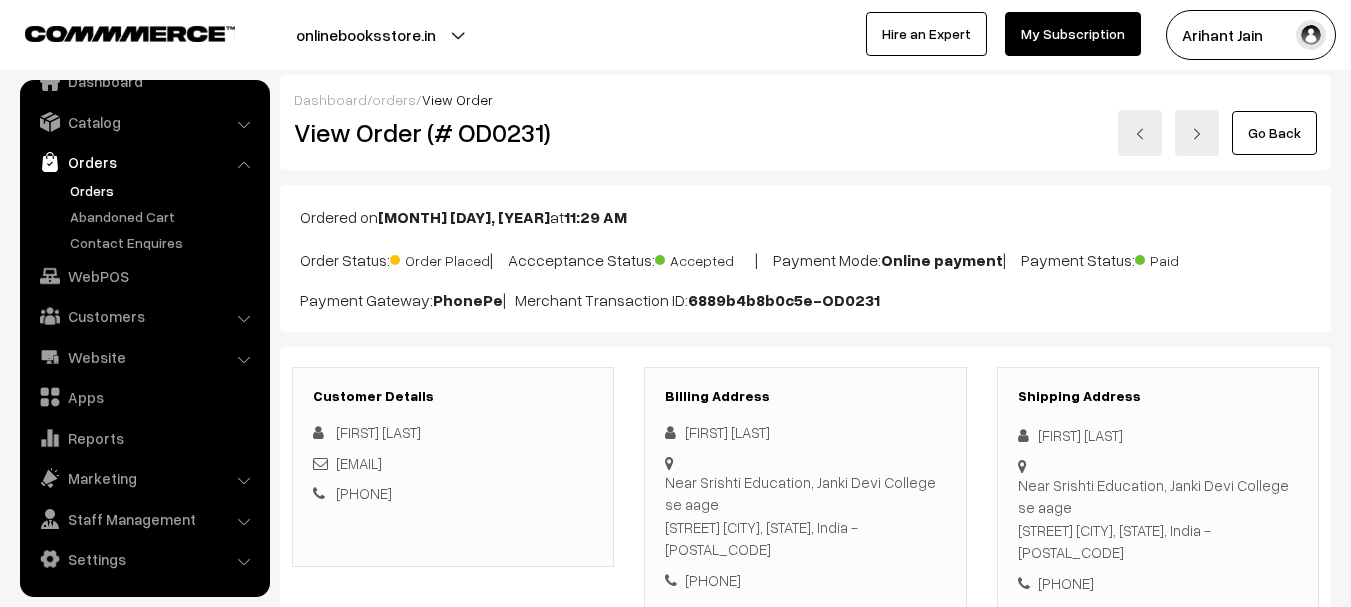 click on "View Order (# OD0231)" at bounding box center [454, 132] 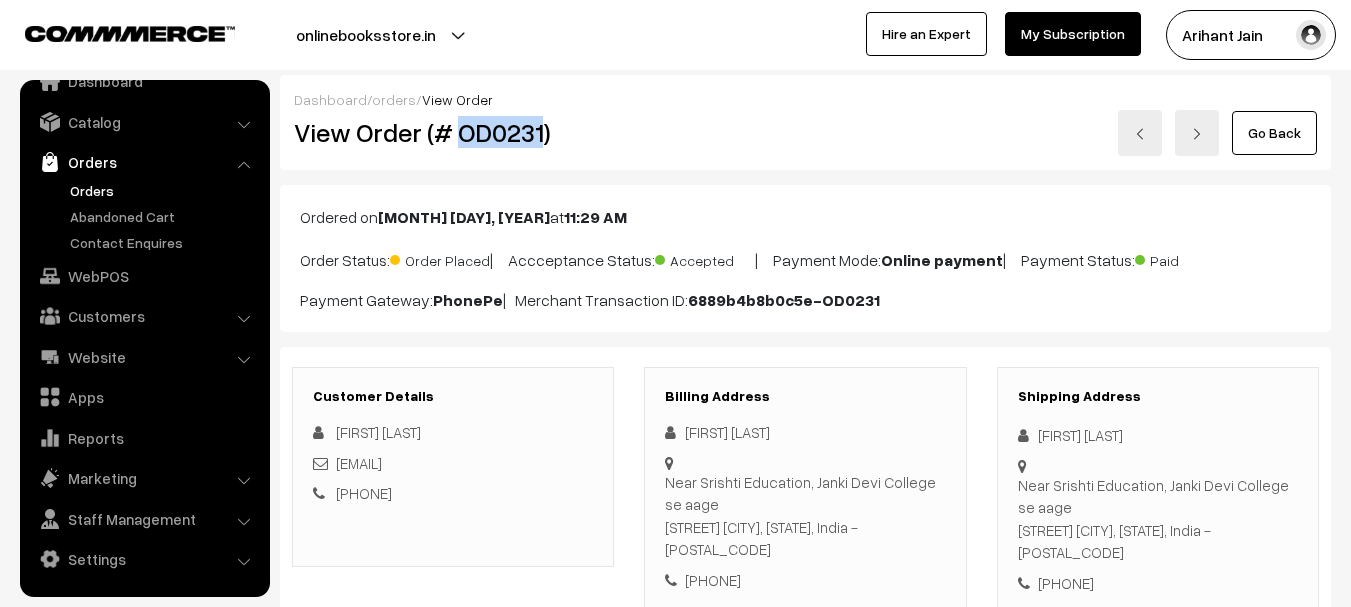 click on "View Order (# OD0231)" at bounding box center [454, 132] 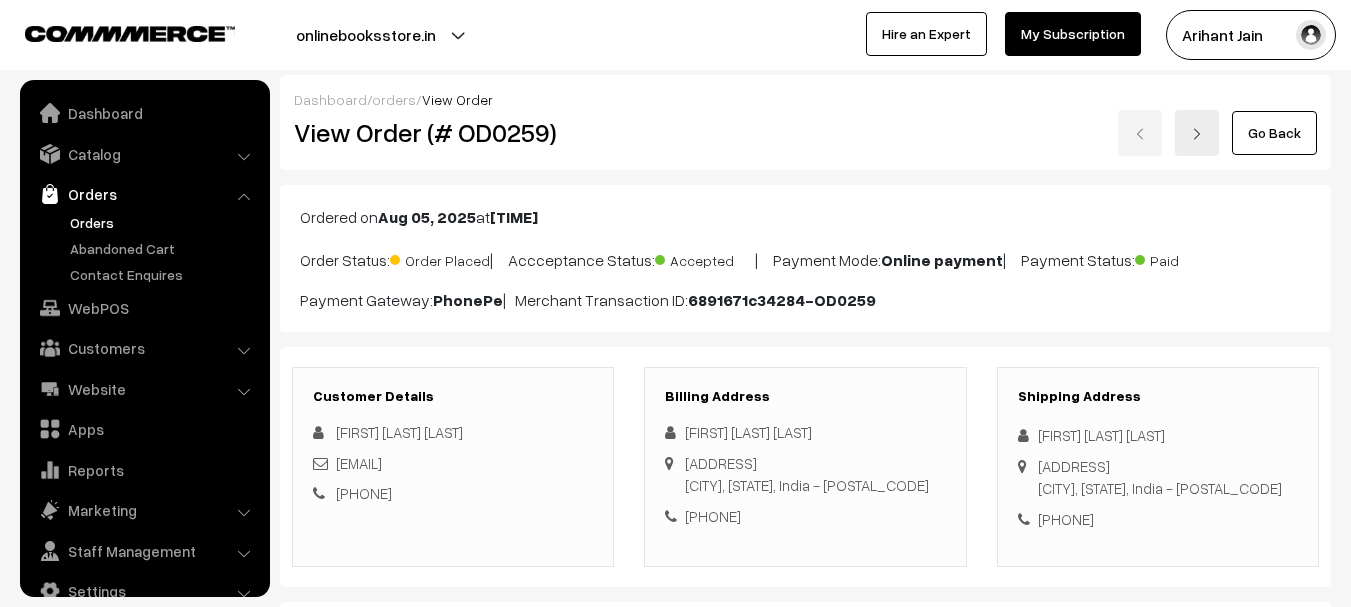 scroll, scrollTop: 0, scrollLeft: 0, axis: both 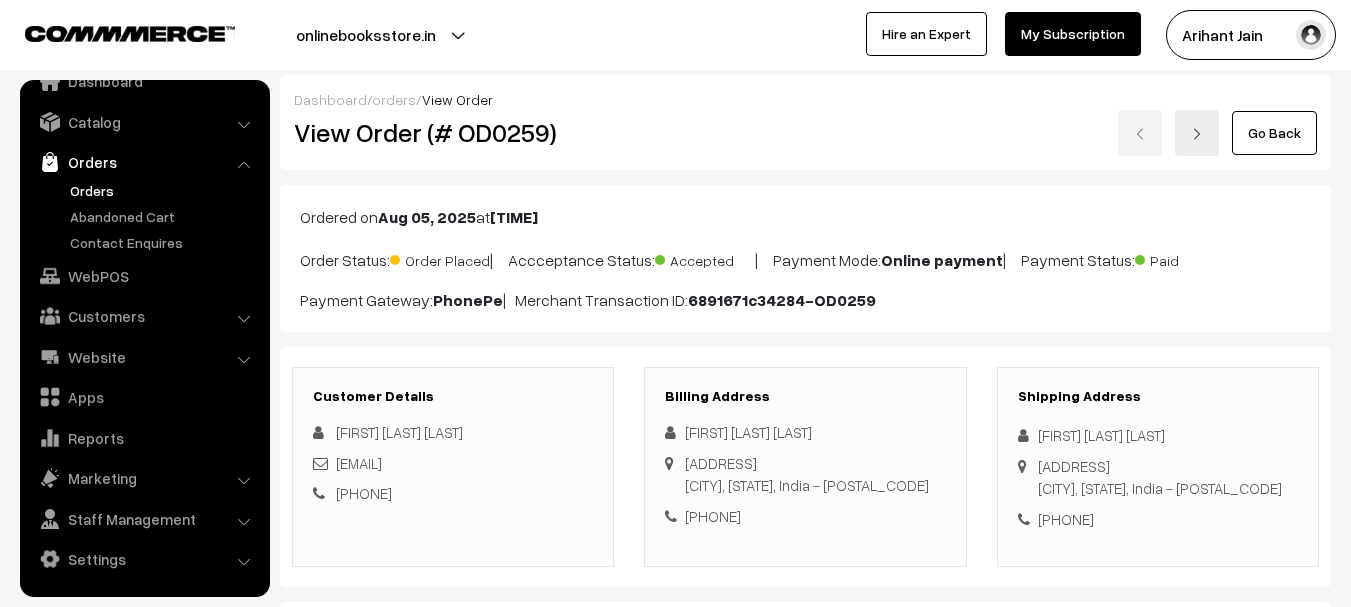click on "View Order (# OD0259)" at bounding box center [454, 132] 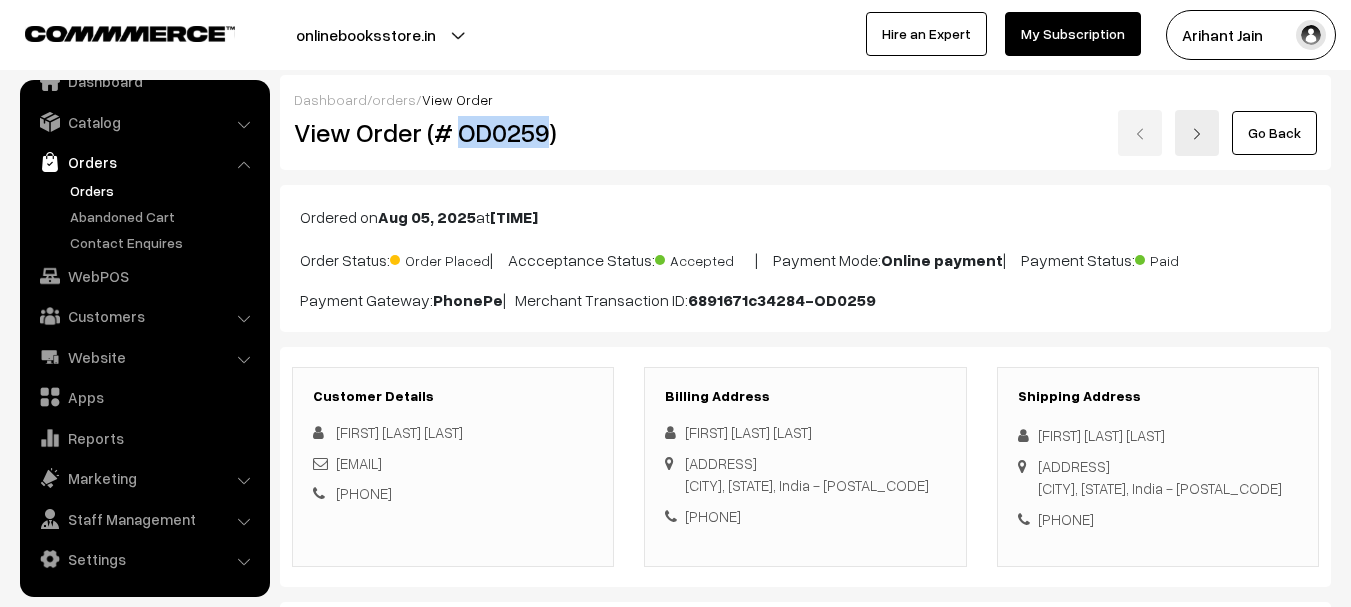 click on "View Order (# OD0259)" at bounding box center [454, 132] 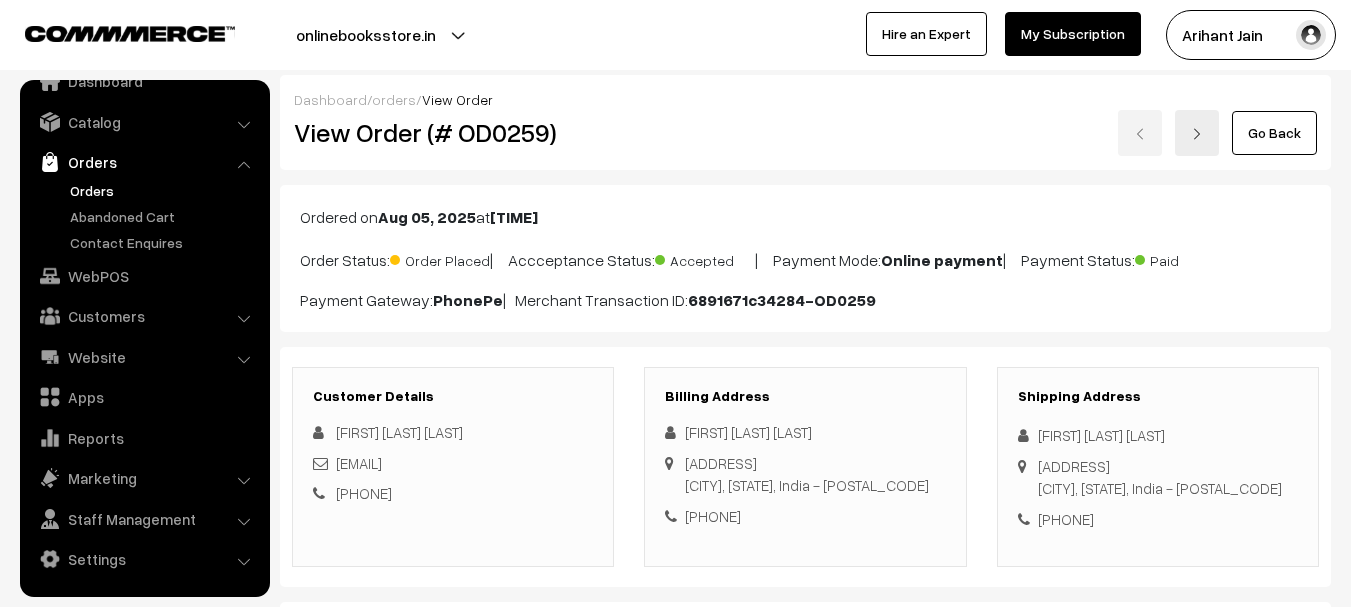 click on "+91 8290428836" at bounding box center [1158, 519] 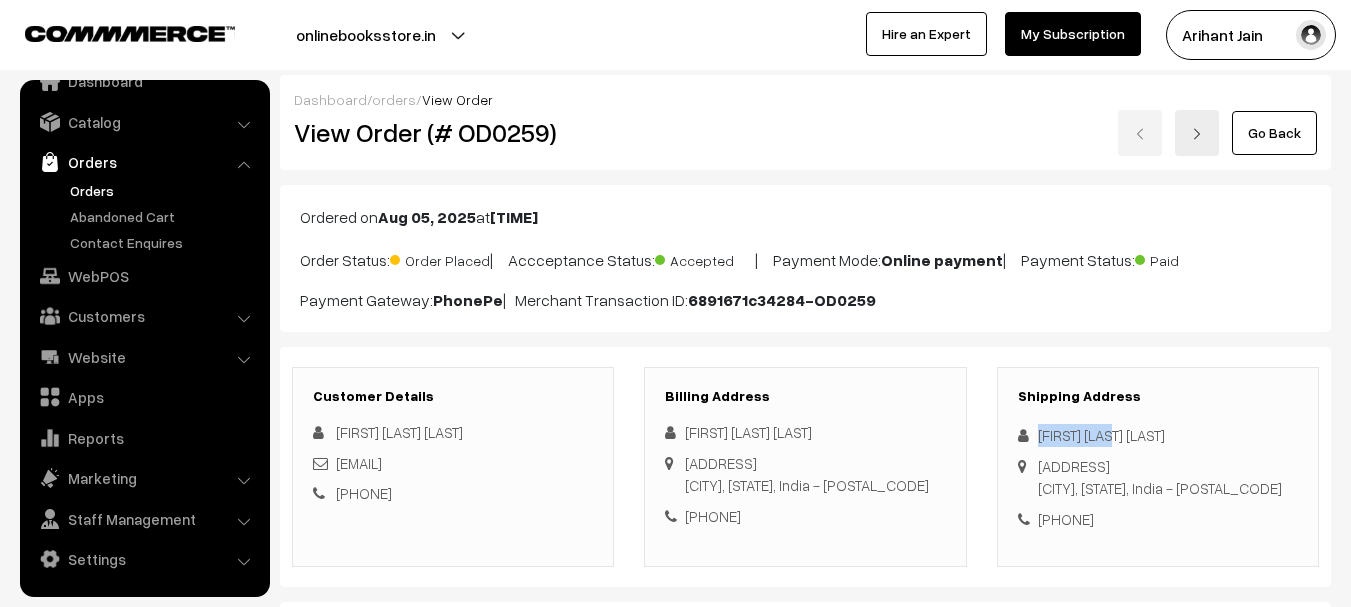 copy on "Hemendra Pal" 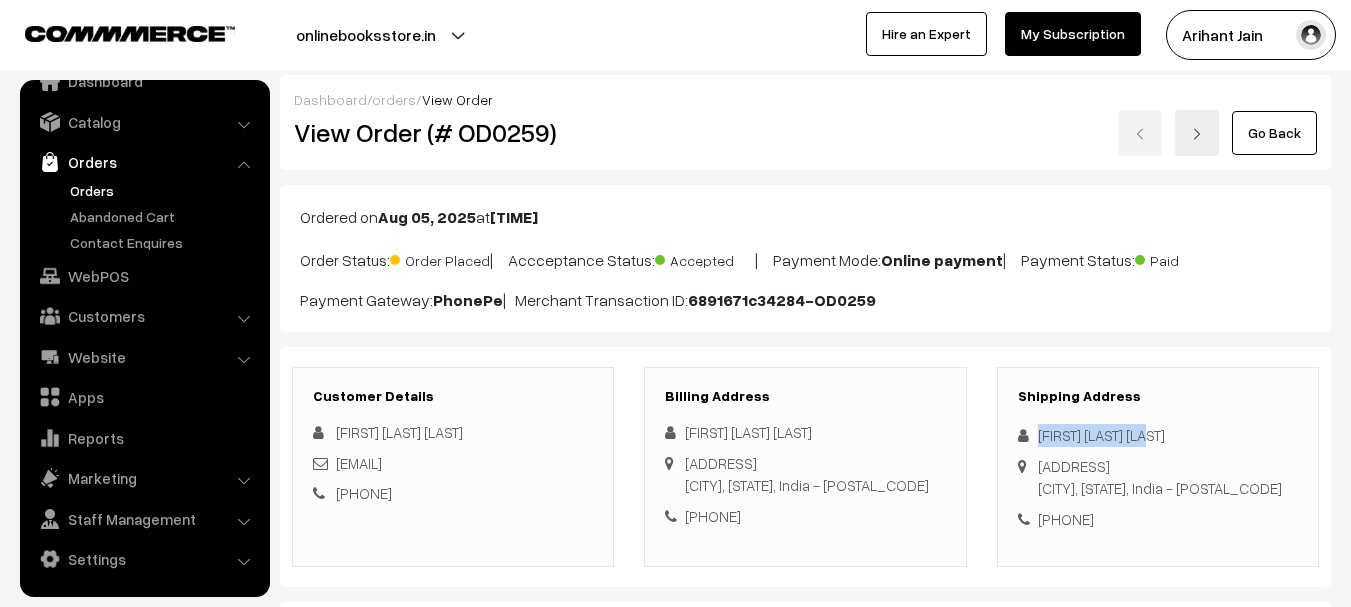 drag, startPoint x: 1034, startPoint y: 424, endPoint x: 1133, endPoint y: 435, distance: 99.60924 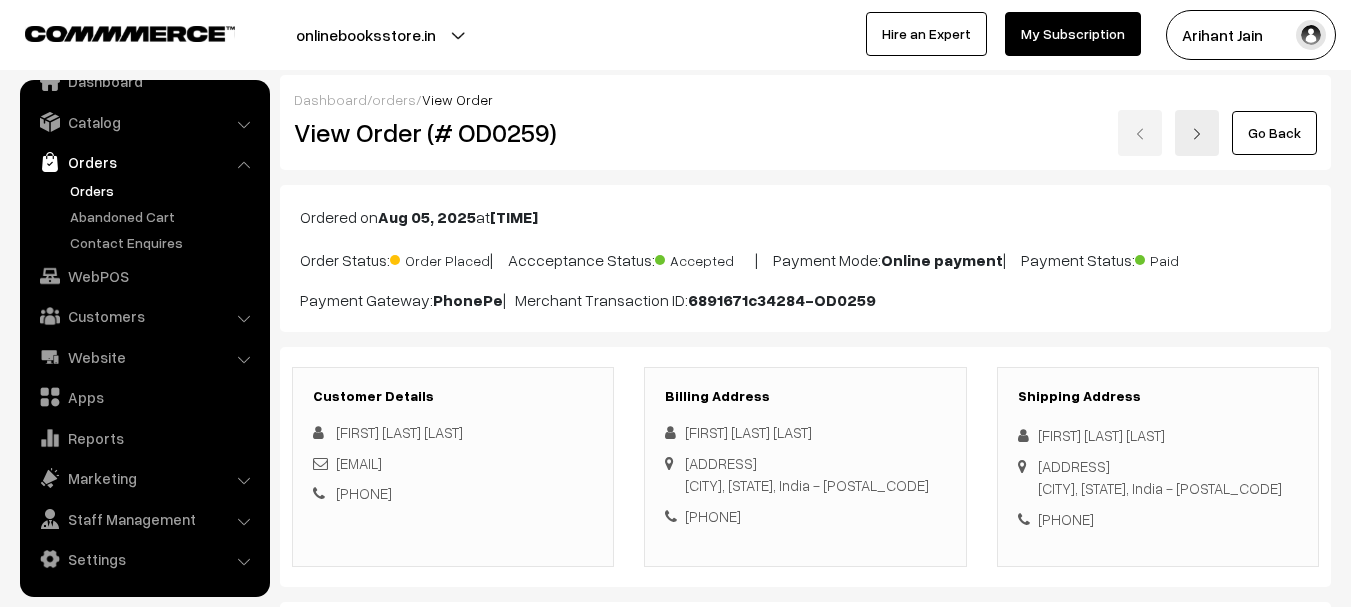 click on "E - 29 Unique City Ajmer Road
Jaipur,                                 Rajasthan,  India                                 - 302037" at bounding box center (1160, 477) 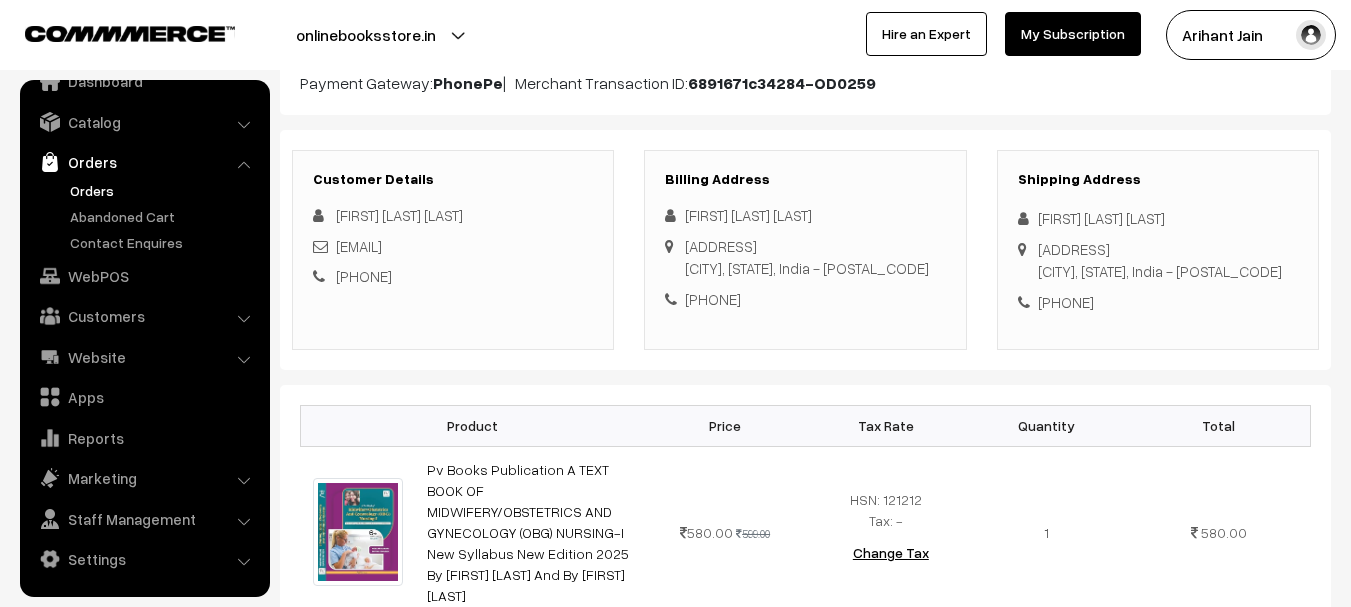 scroll, scrollTop: 300, scrollLeft: 0, axis: vertical 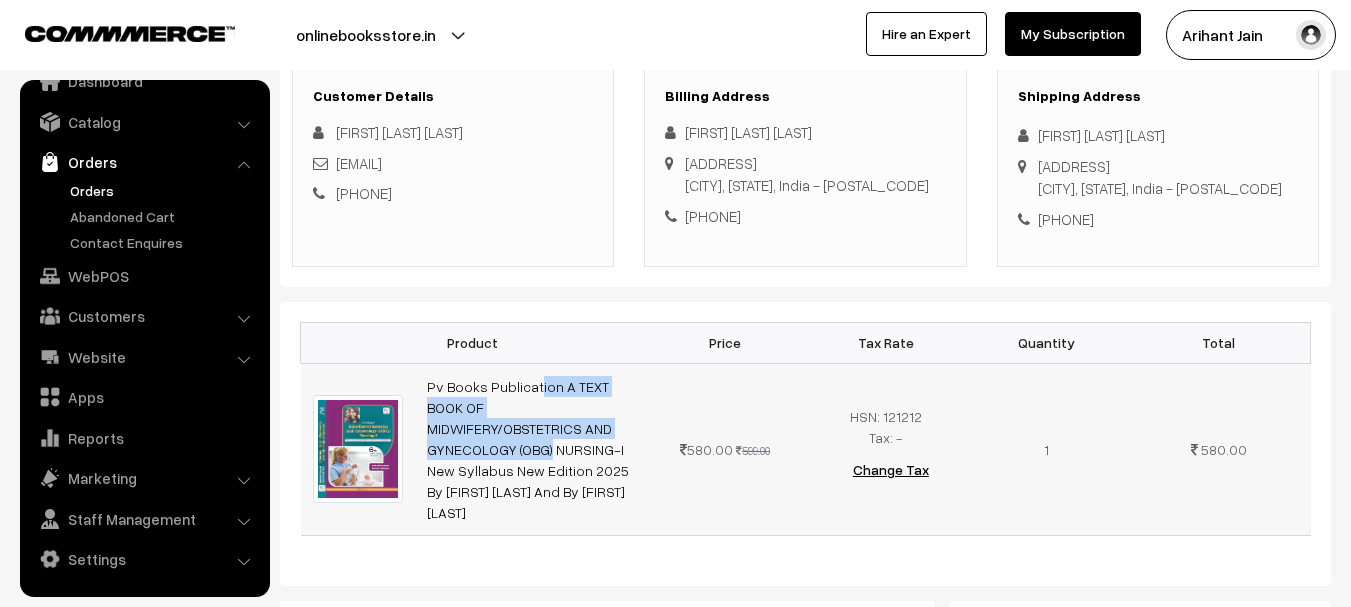 copy on "Pv Books Publication A TEXT BOOK OF MIDWIFERY/OBSTETRICS AND" 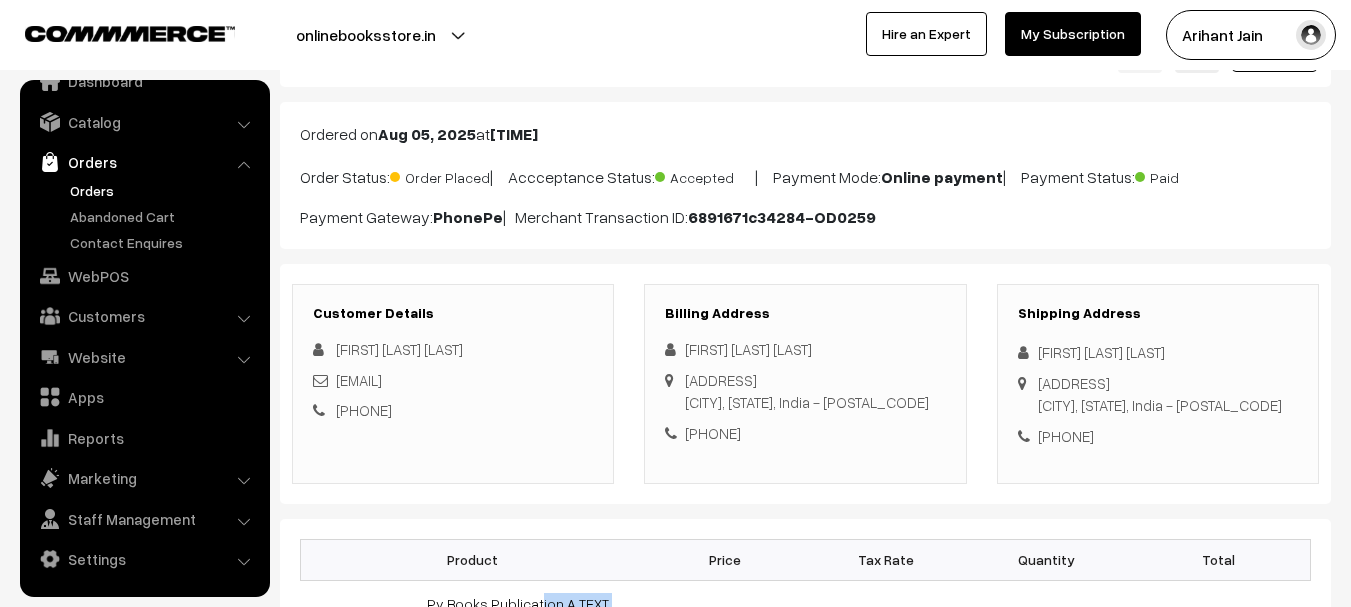 scroll, scrollTop: 0, scrollLeft: 0, axis: both 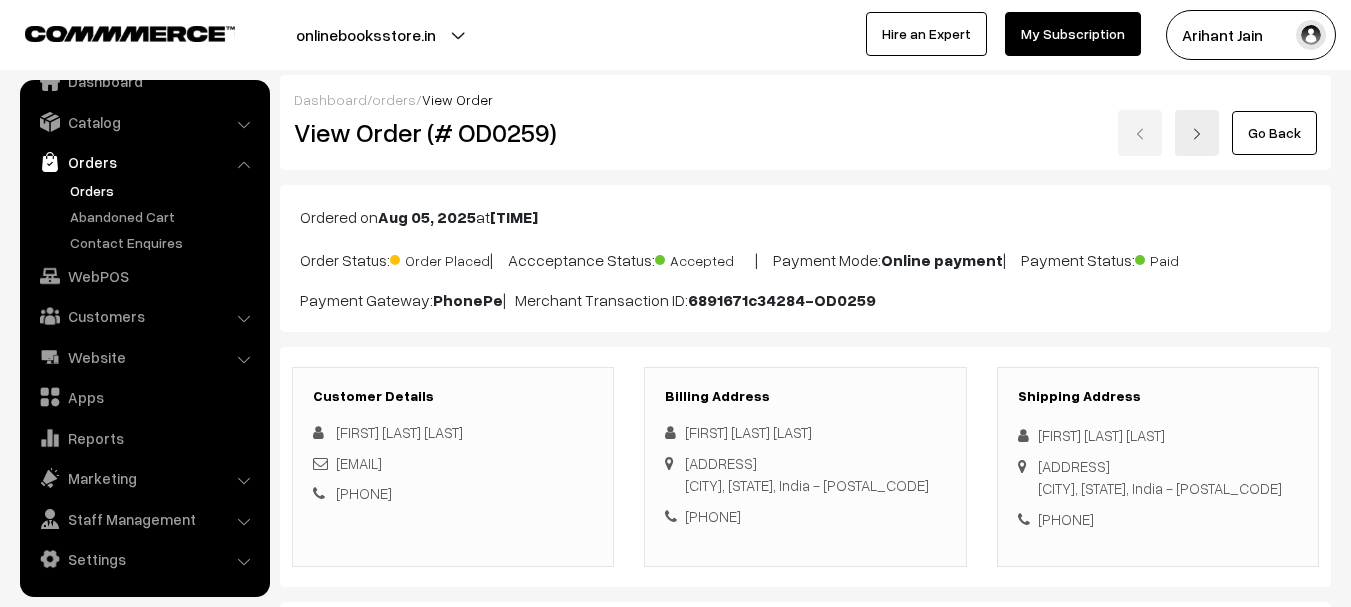 click on "View Order (# OD0259)" at bounding box center [454, 132] 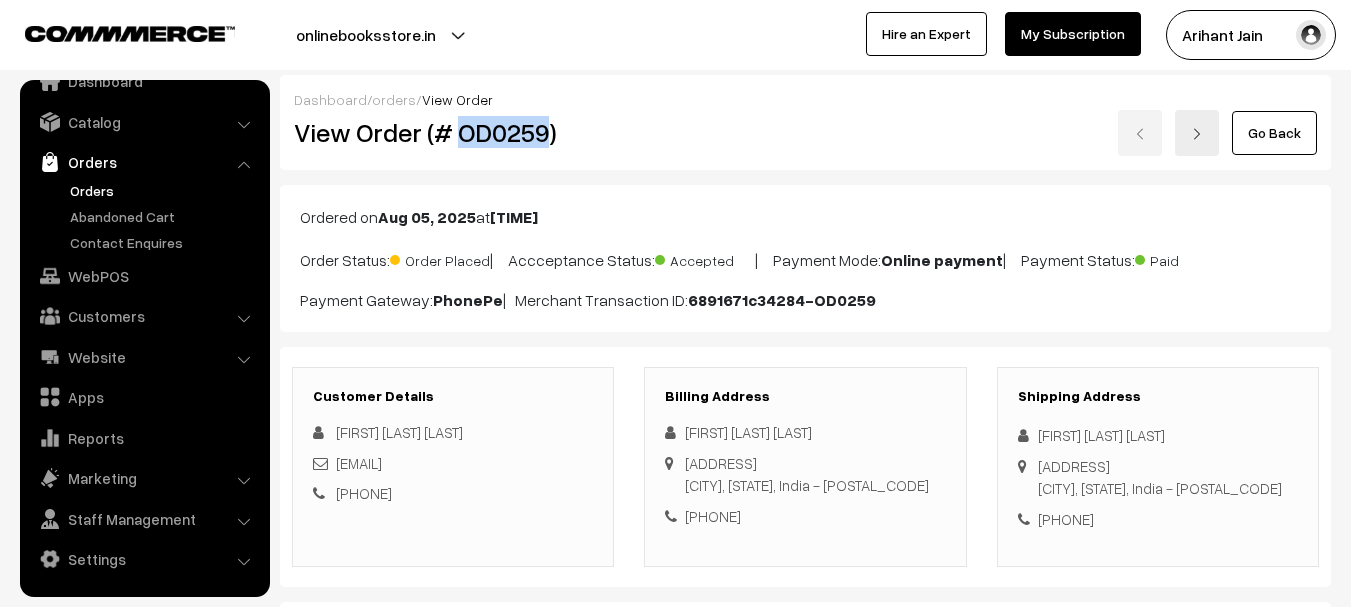 click on "View Order (# OD0259)" at bounding box center [454, 132] 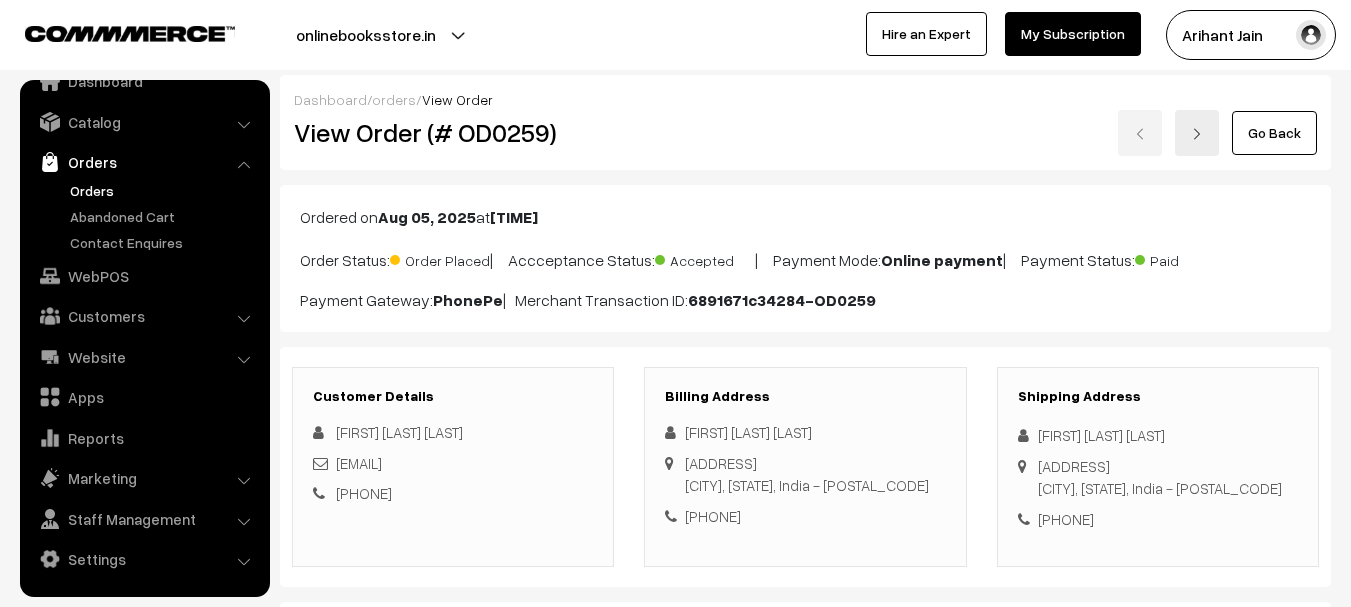 click on "[FIRST] [LAST]" at bounding box center (805, 432) 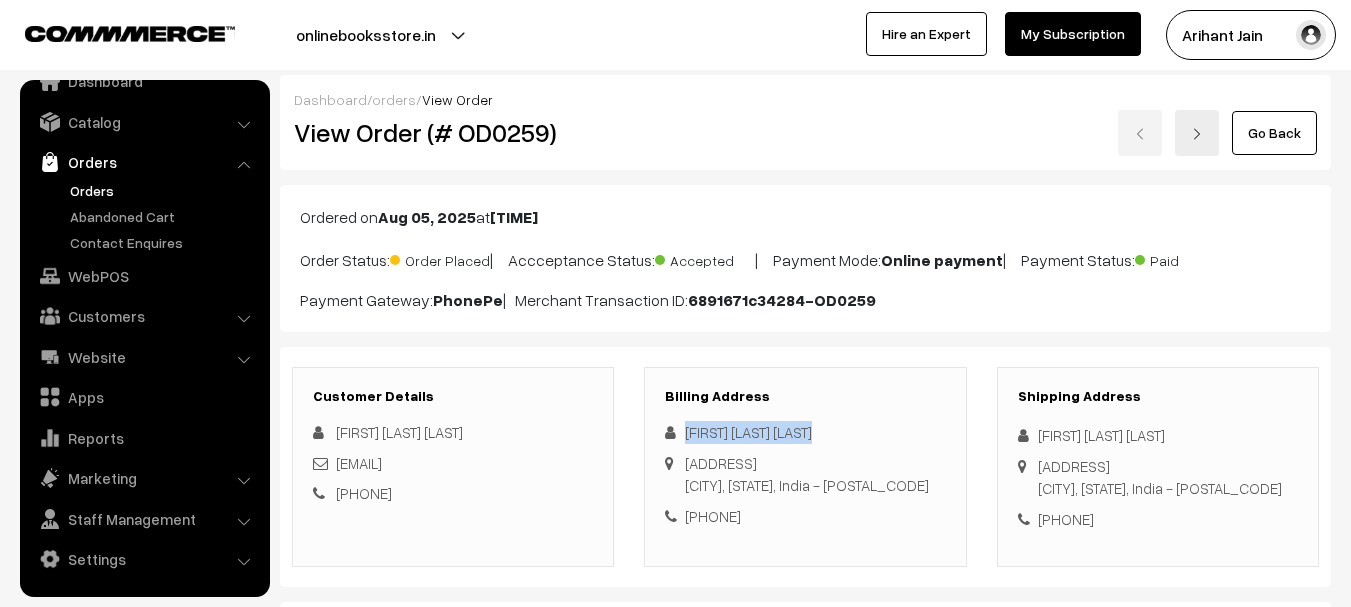 copy on "[FIRST] [LAST]" 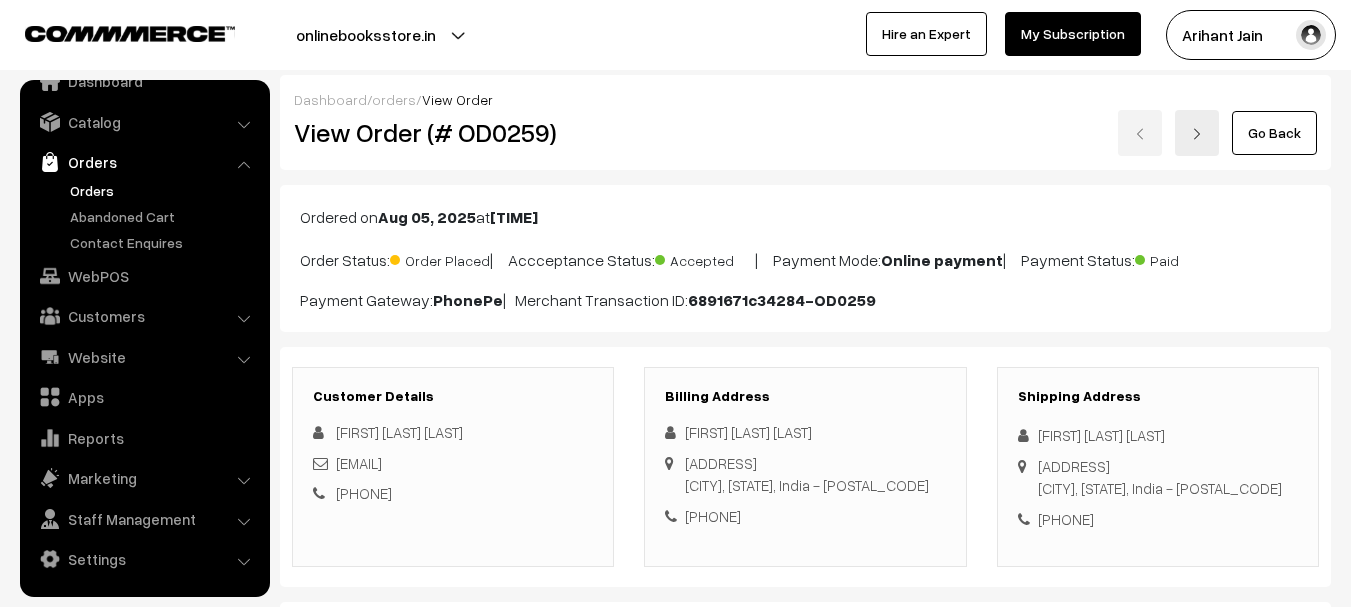 click on "[PHONE]" at bounding box center (1158, 519) 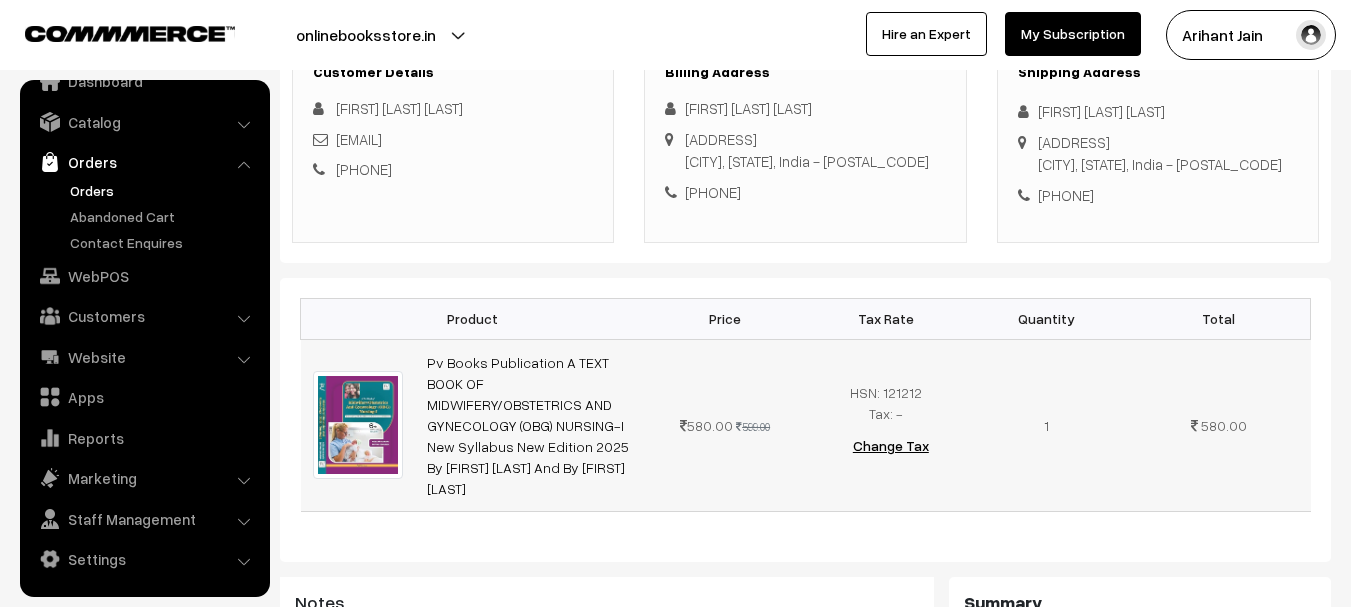 scroll, scrollTop: 400, scrollLeft: 0, axis: vertical 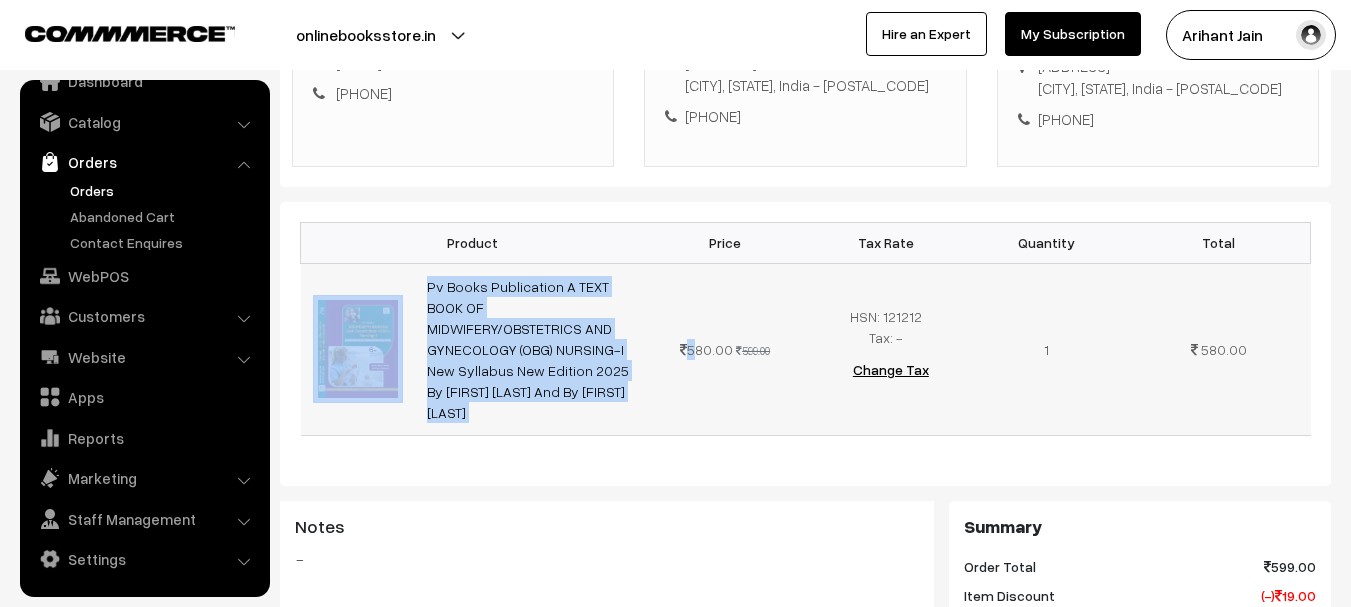 drag, startPoint x: 410, startPoint y: 282, endPoint x: 689, endPoint y: 308, distance: 280.20886 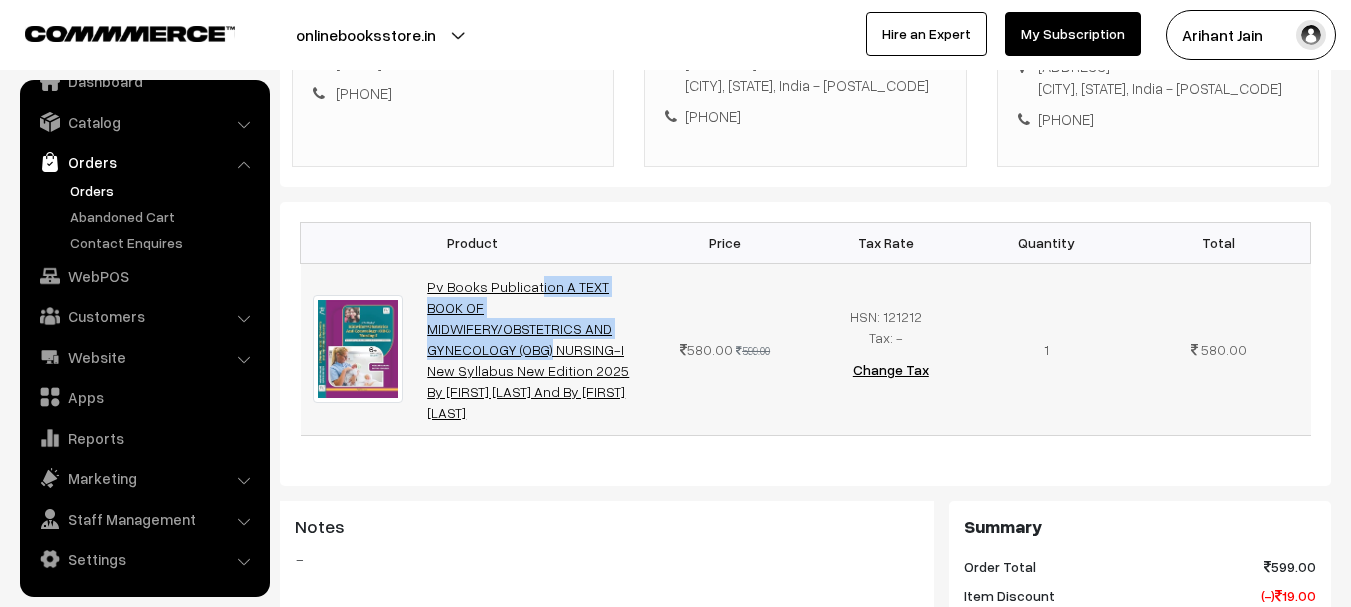 drag, startPoint x: 632, startPoint y: 307, endPoint x: 430, endPoint y: 287, distance: 202.98769 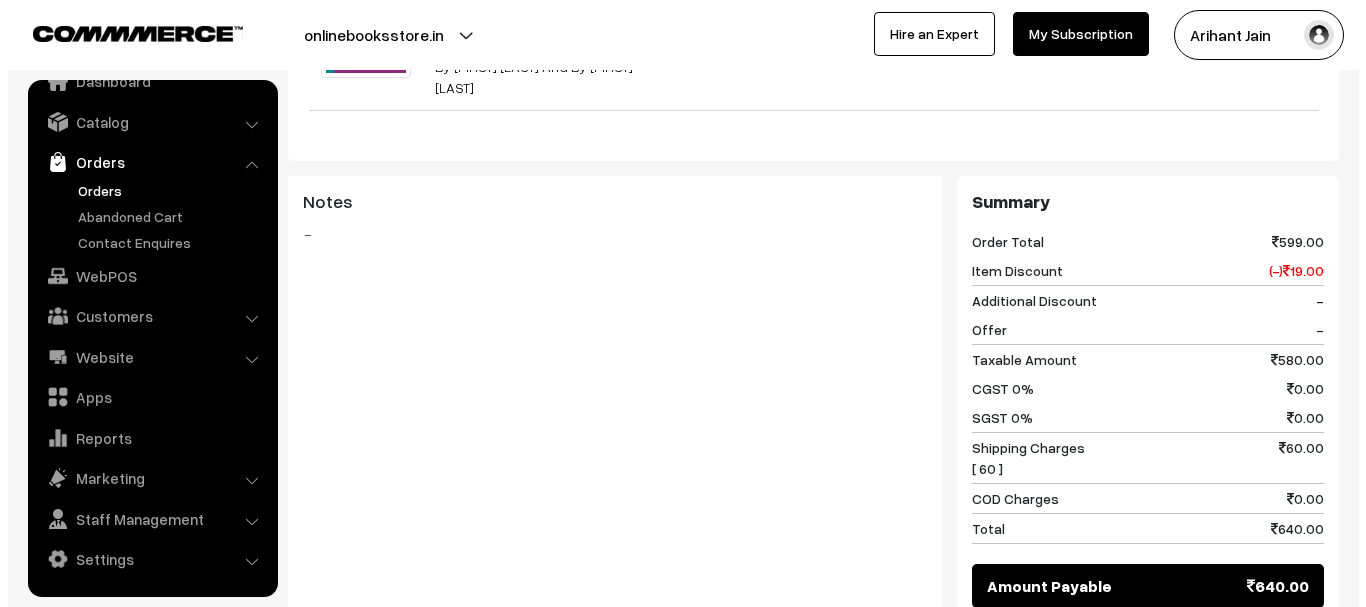 scroll, scrollTop: 800, scrollLeft: 0, axis: vertical 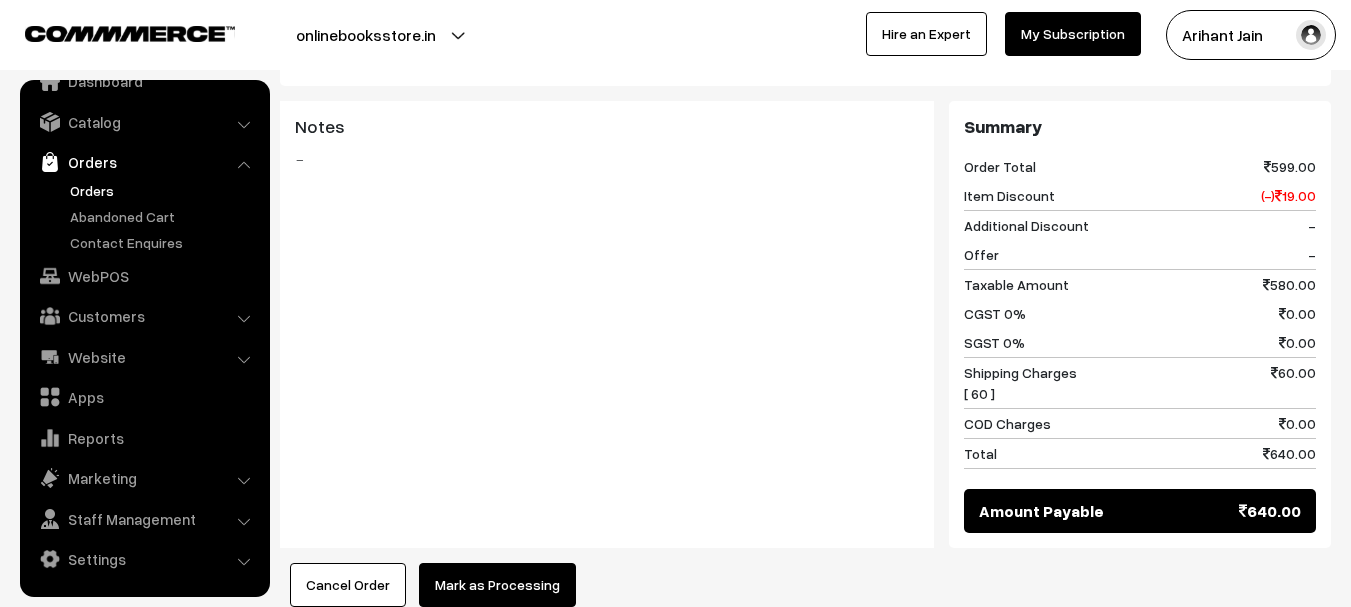 click on "Mark as Processing" at bounding box center [497, 585] 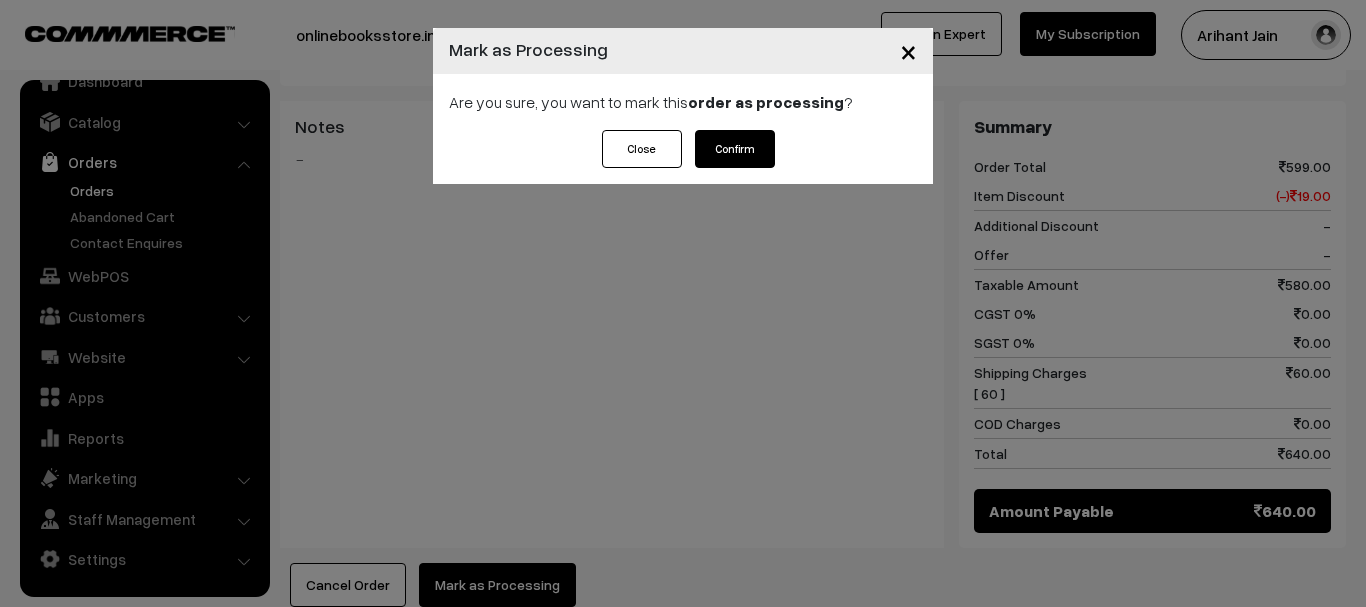 click on "Confirm" at bounding box center (735, 149) 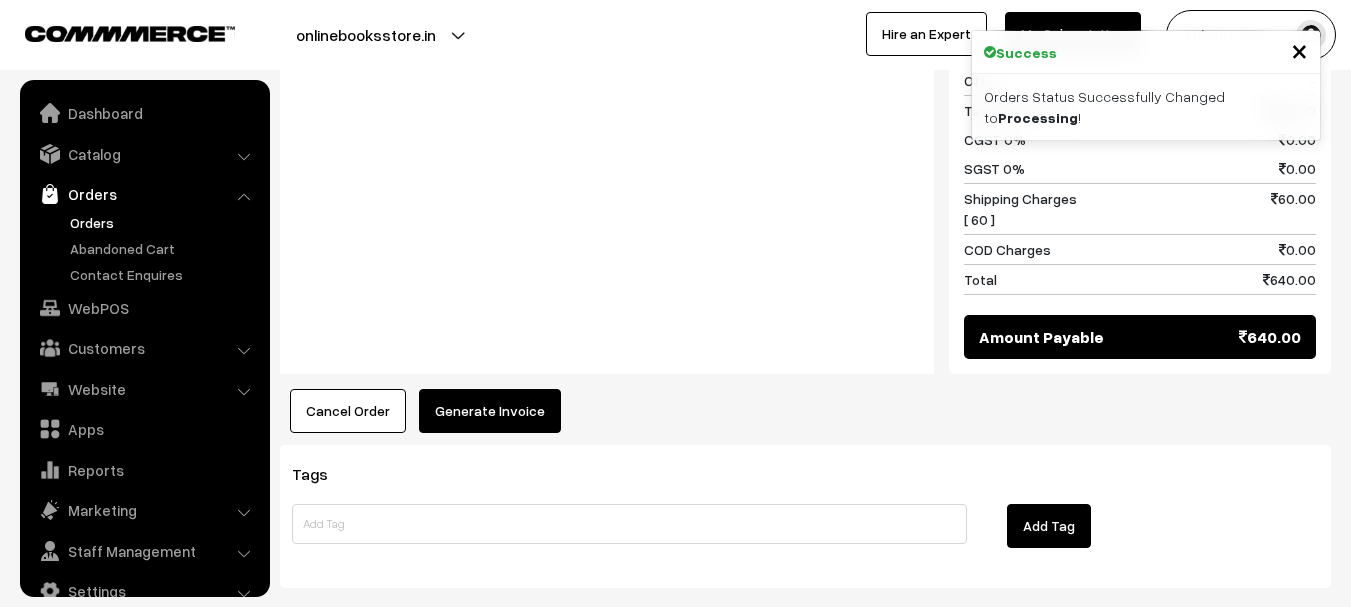 scroll, scrollTop: 1001, scrollLeft: 0, axis: vertical 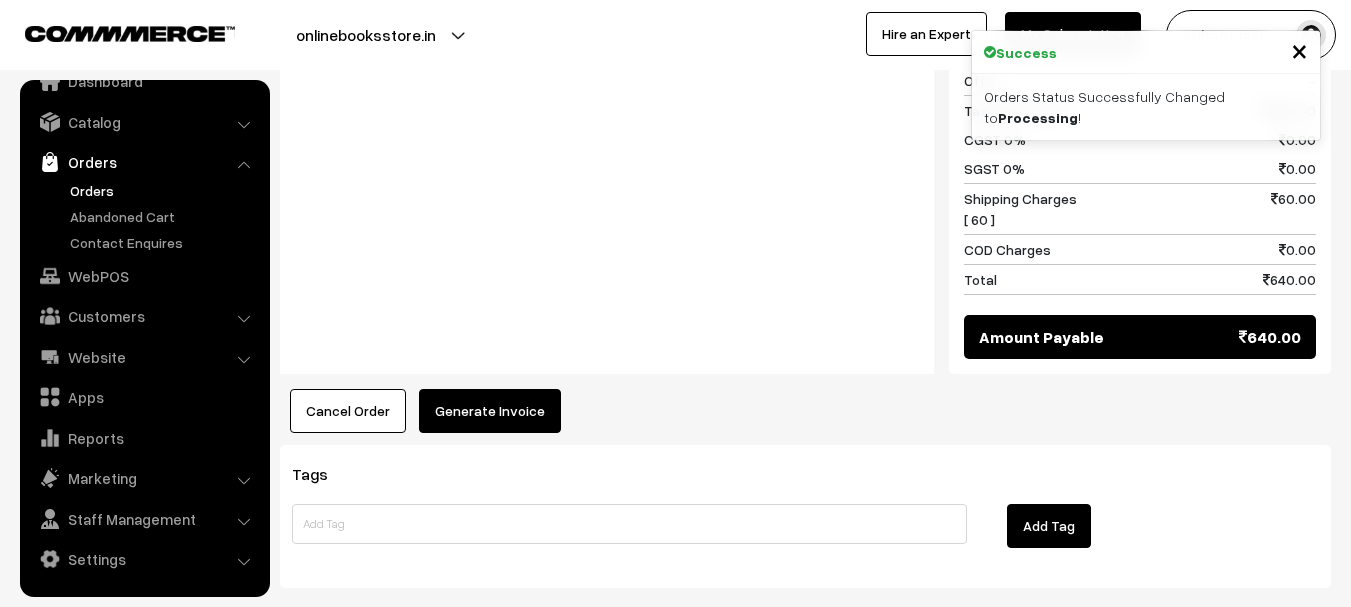 click on "Generate Invoice" at bounding box center (490, 411) 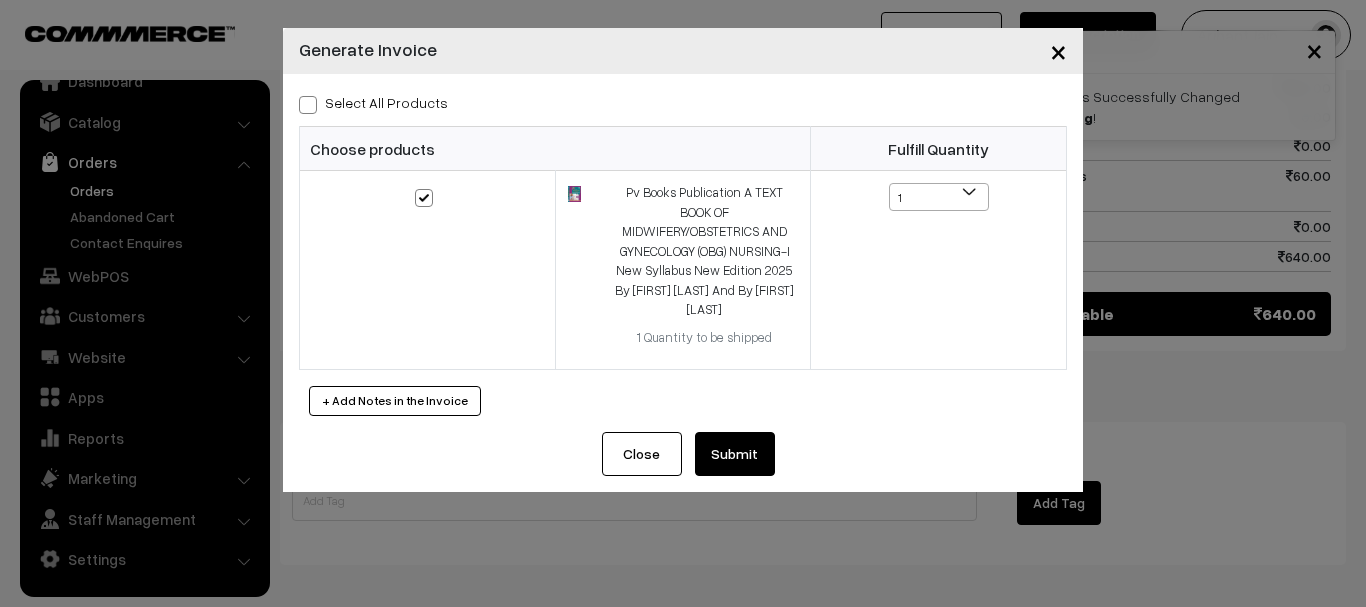 click on "Submit" at bounding box center (735, 454) 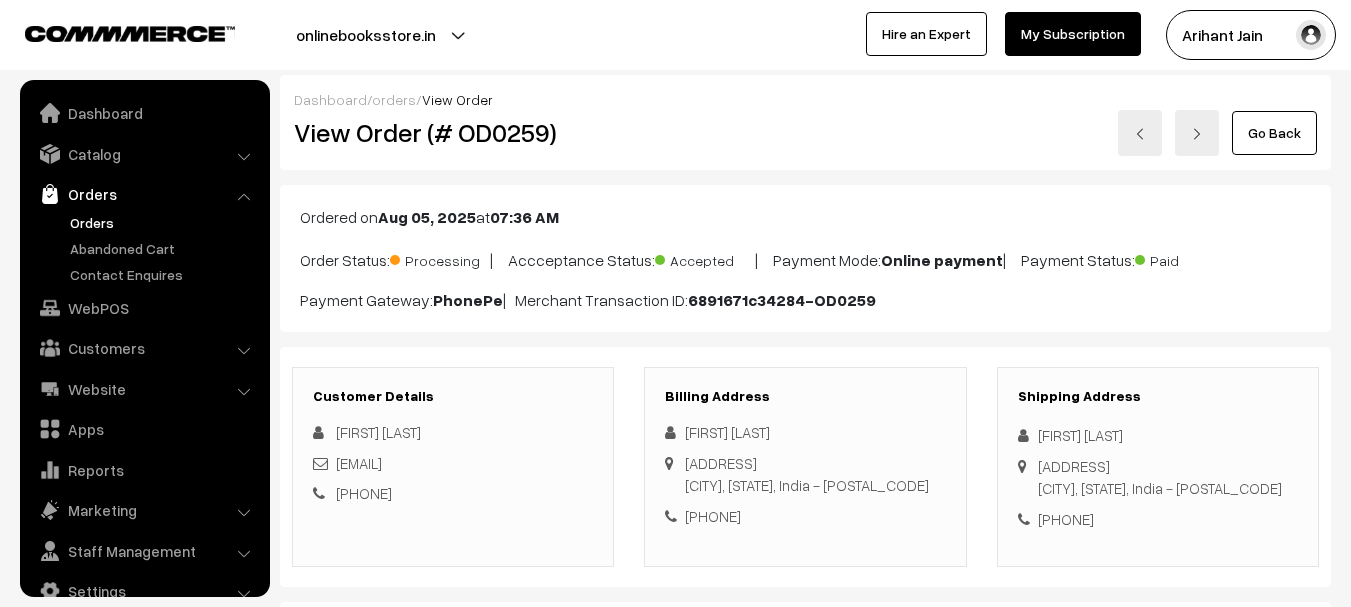 scroll, scrollTop: 1401, scrollLeft: 0, axis: vertical 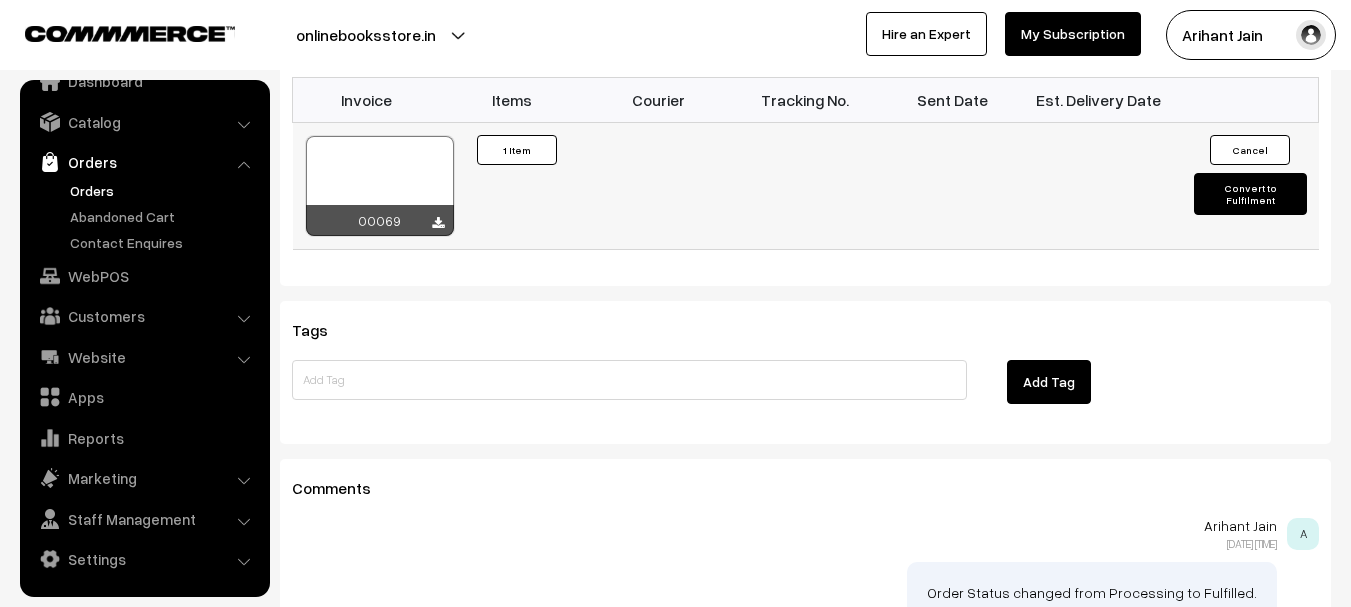 click on "Convert to Fulfilment" at bounding box center (1250, 194) 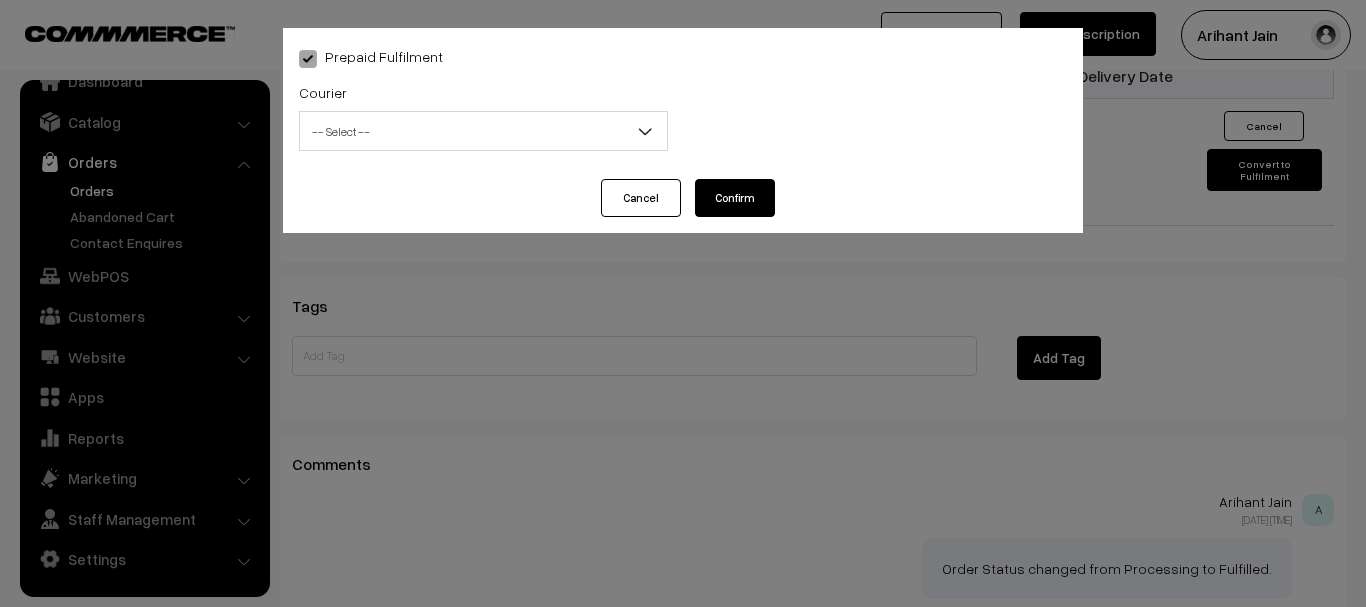 scroll, scrollTop: 1401, scrollLeft: 0, axis: vertical 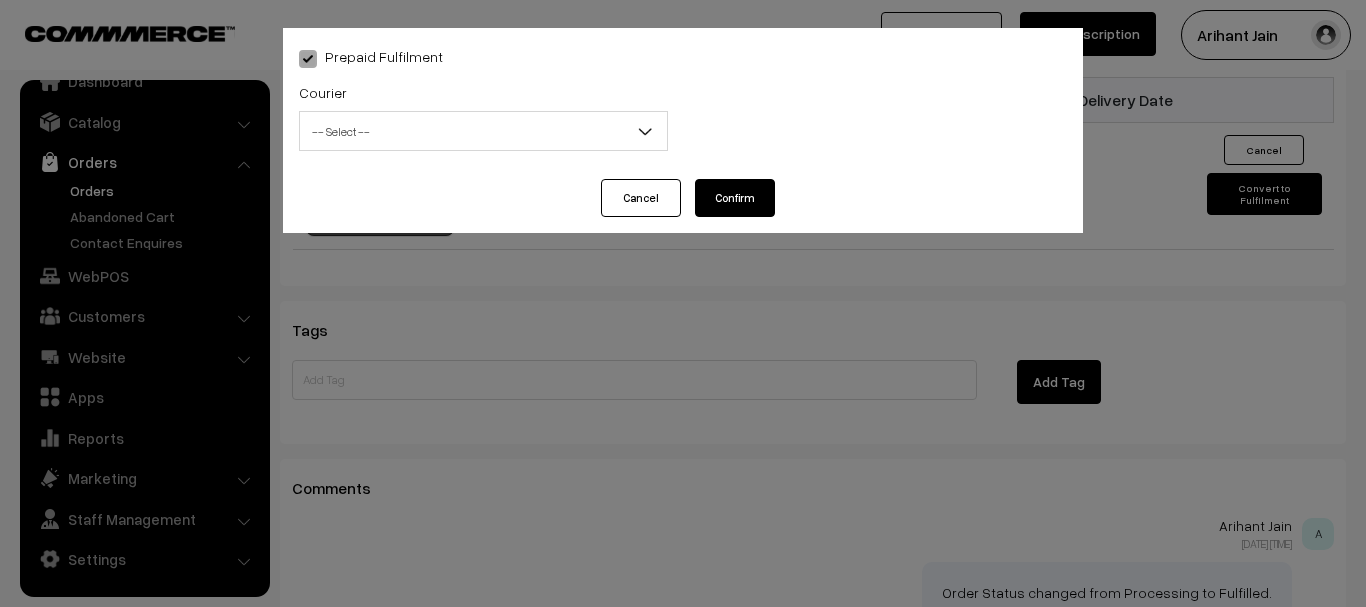 click on "-- Select --" at bounding box center [483, 131] 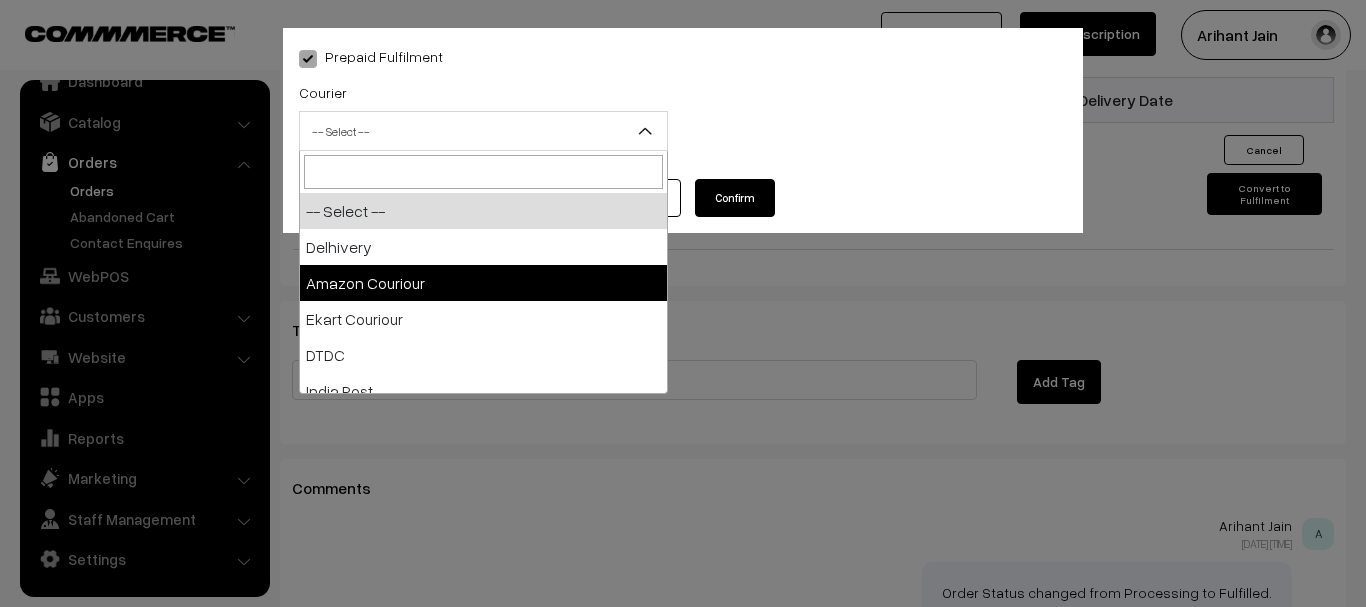 select on "2" 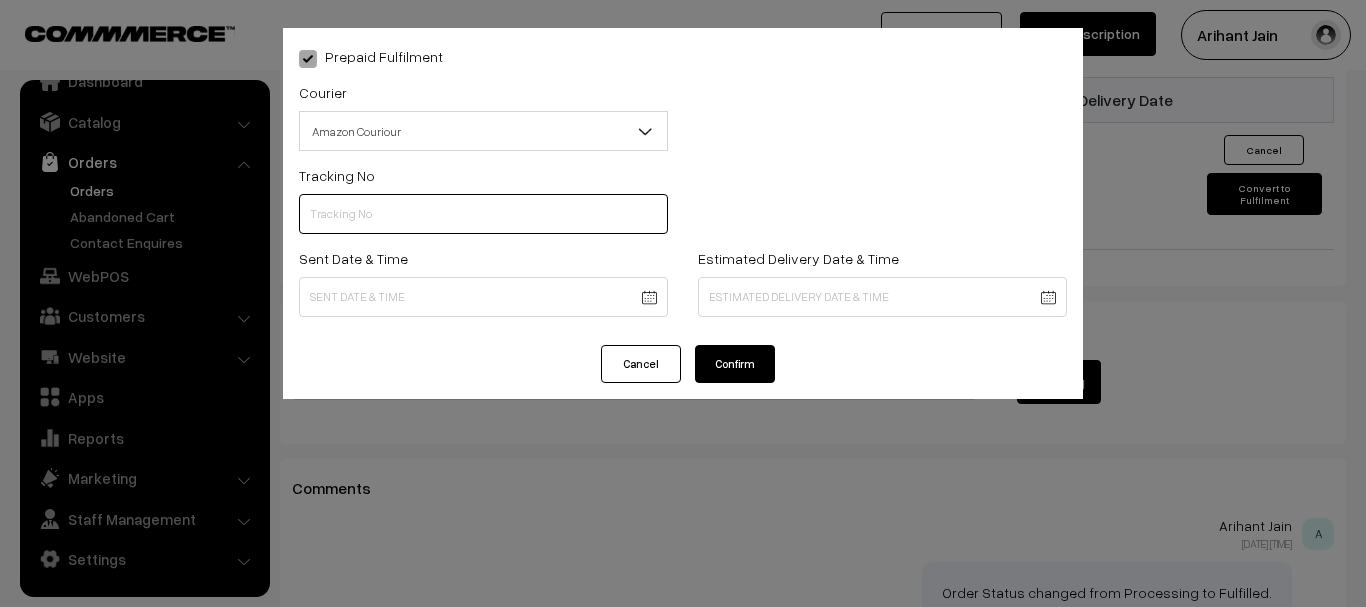 click at bounding box center [483, 214] 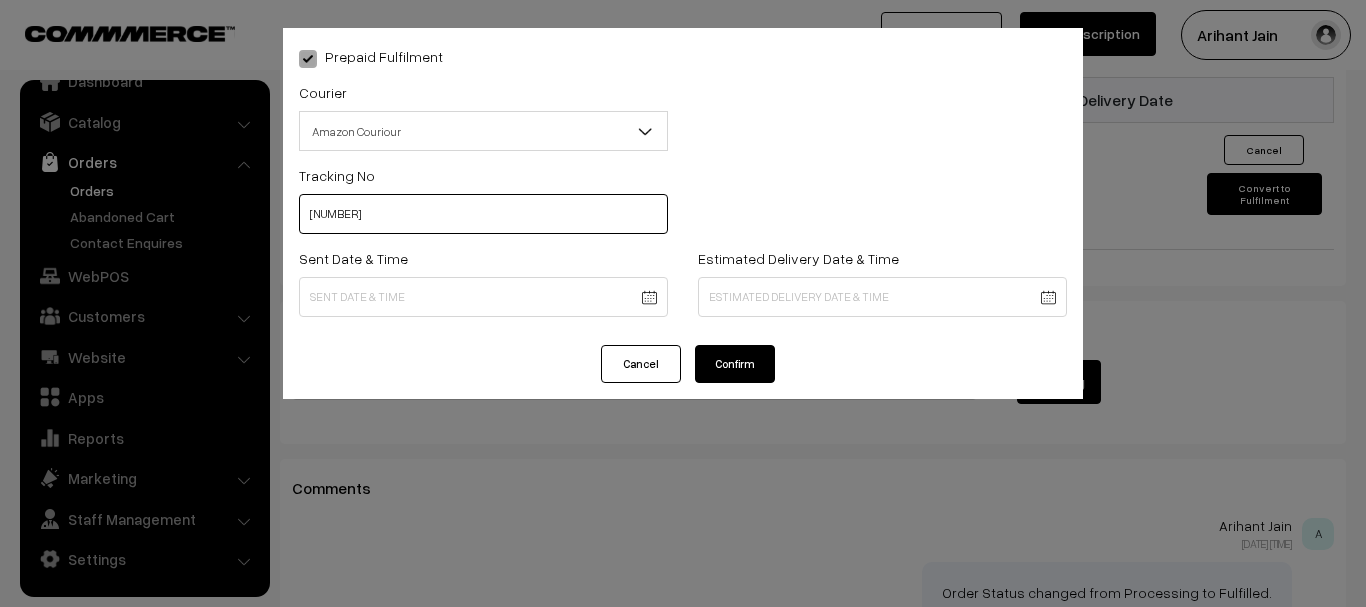 type on "[NUMBER]" 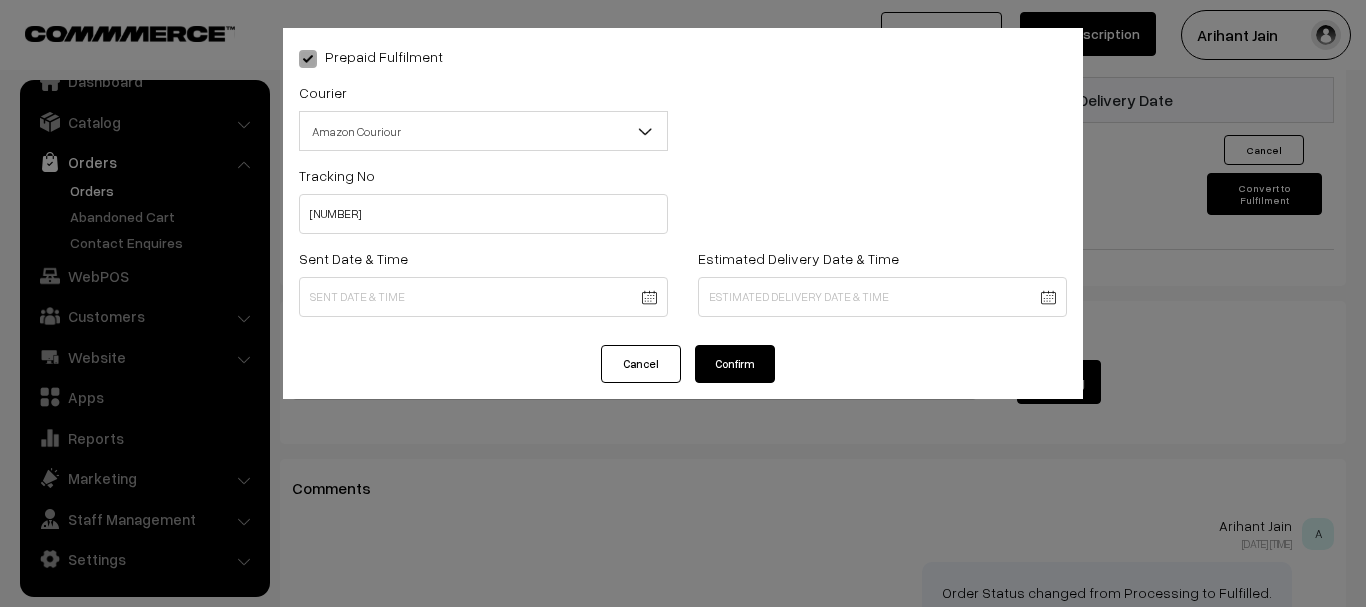 click on "Thank you for showing interest. Our team will call you shortly.
Close
onlinebooksstore.in
Go to Website
Create New Store" at bounding box center (683, -304) 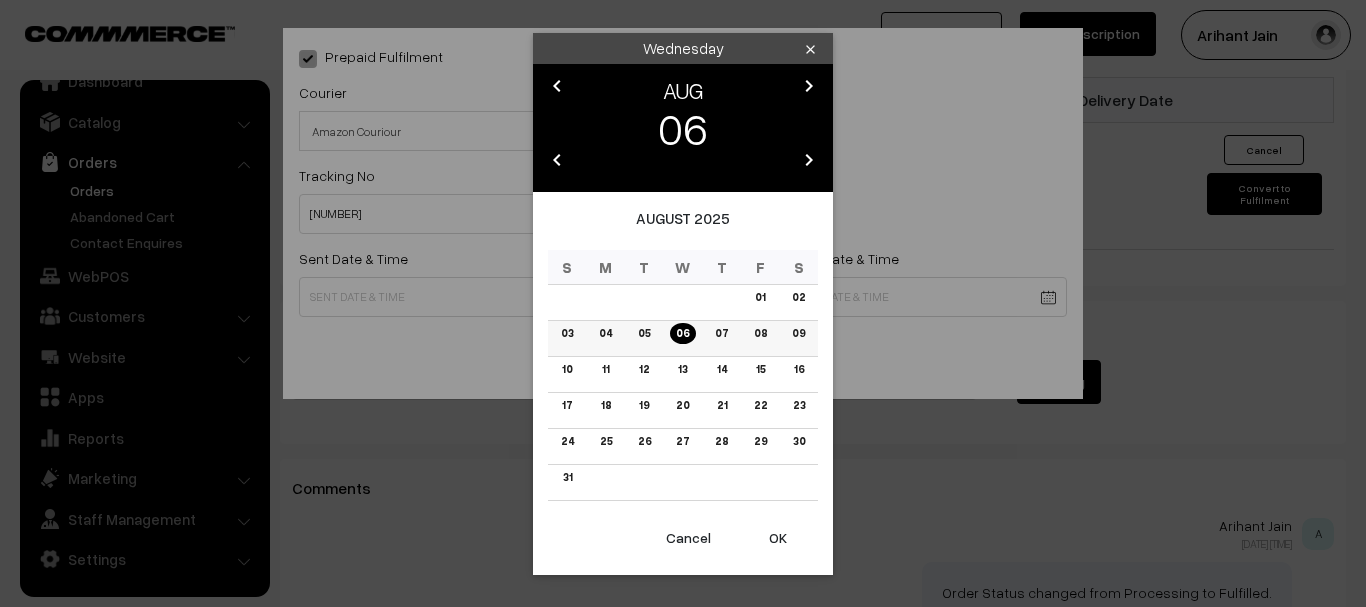 click on "06" at bounding box center (682, 333) 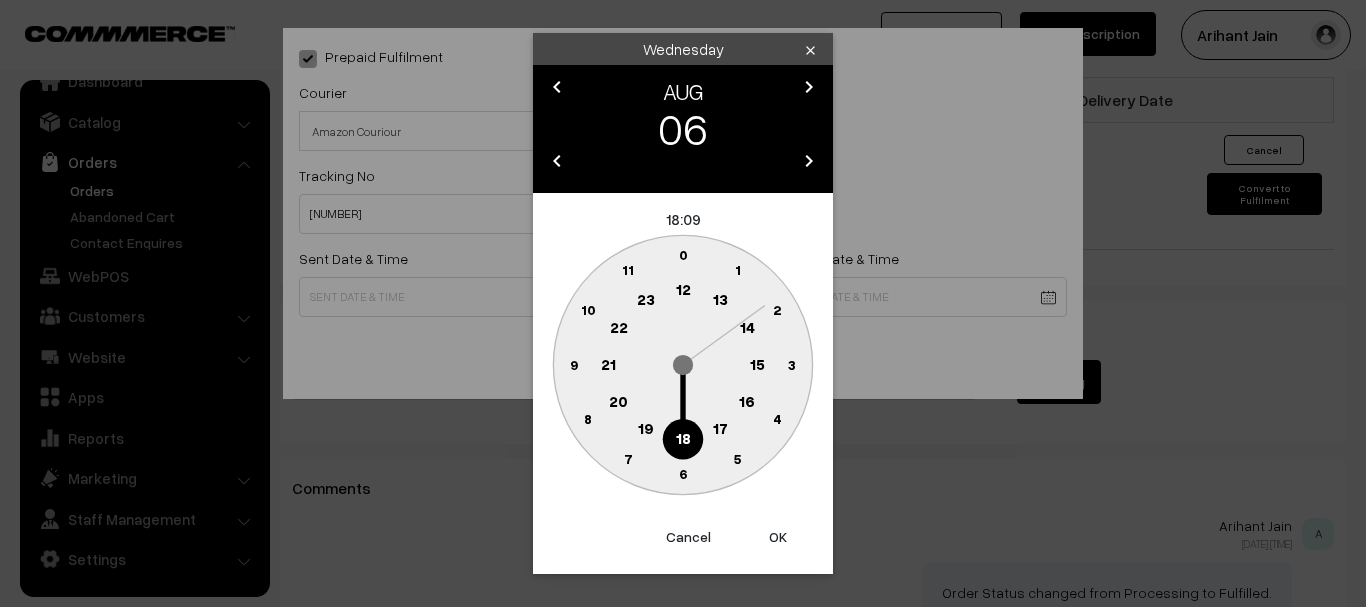 click on "chevron_left" at bounding box center [557, 161] 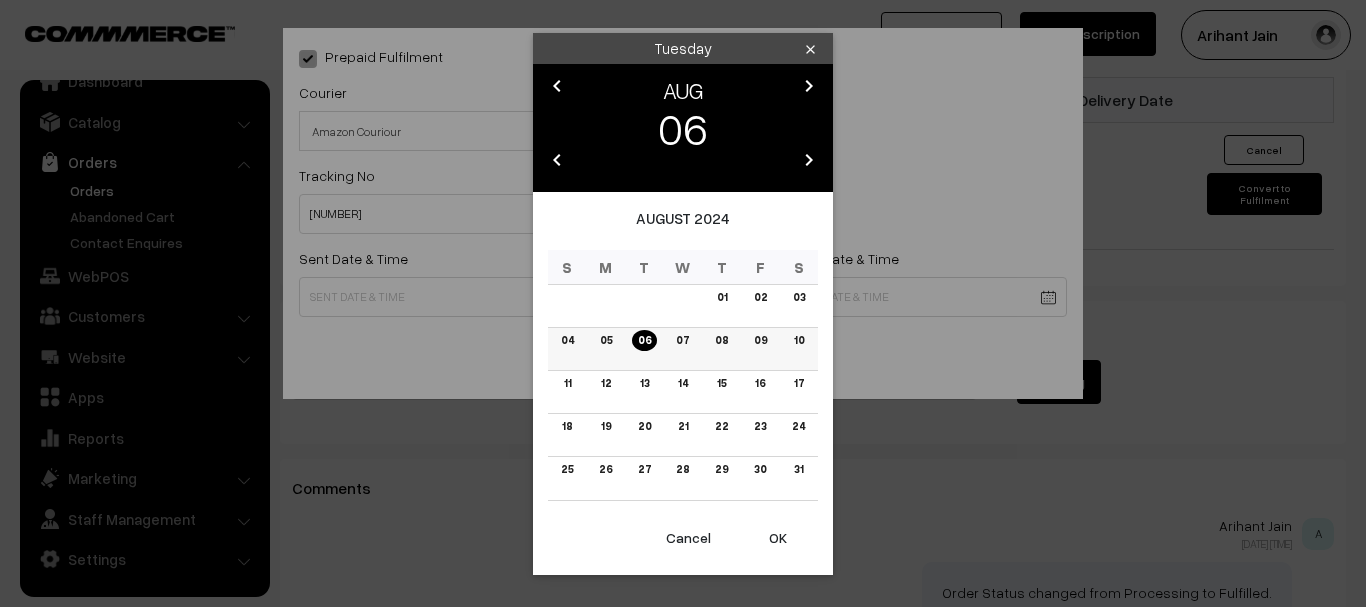 click on "07" at bounding box center (682, 340) 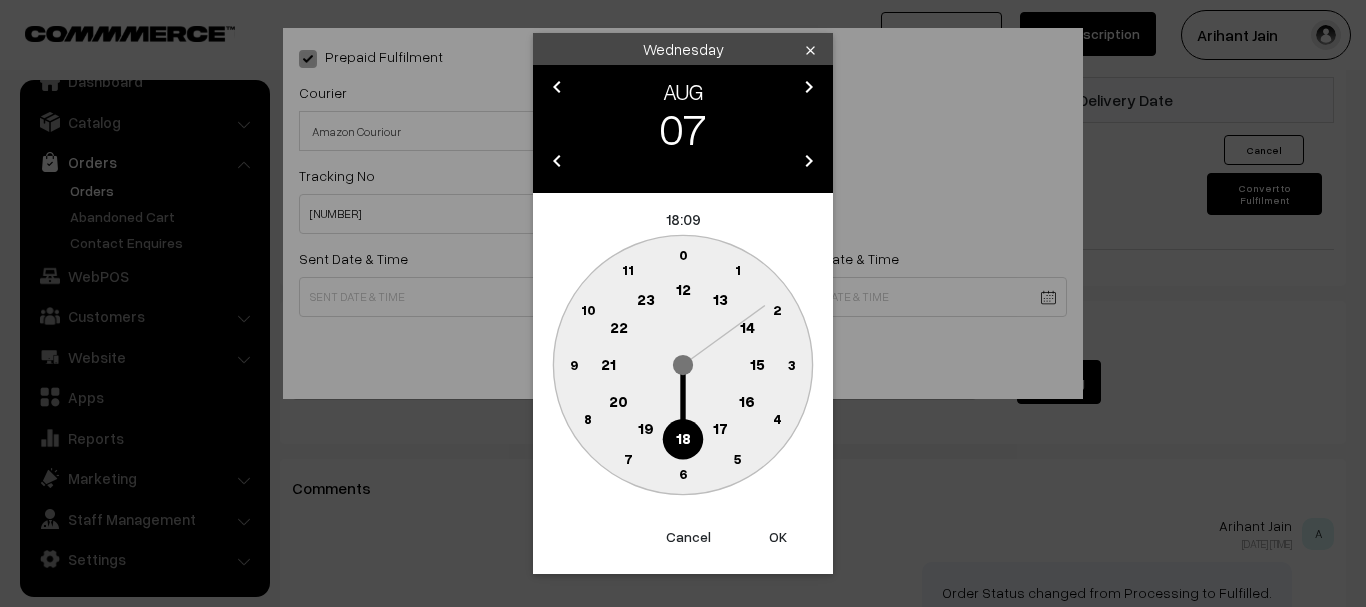 click on "18" 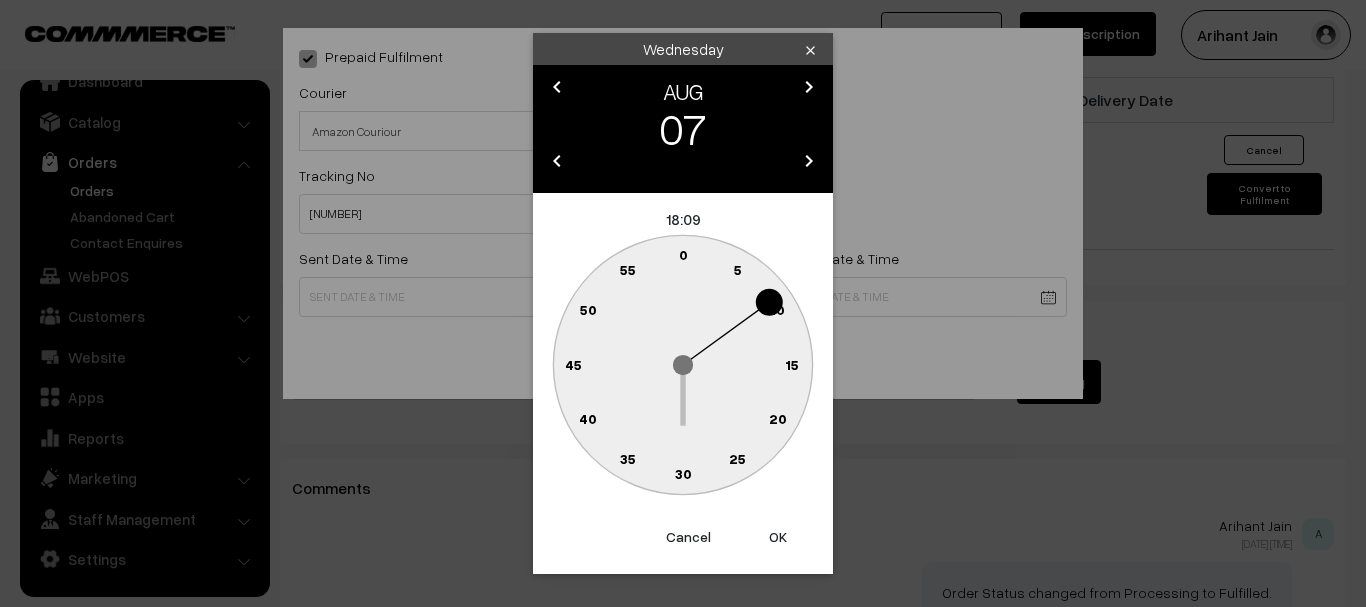 click on "30" 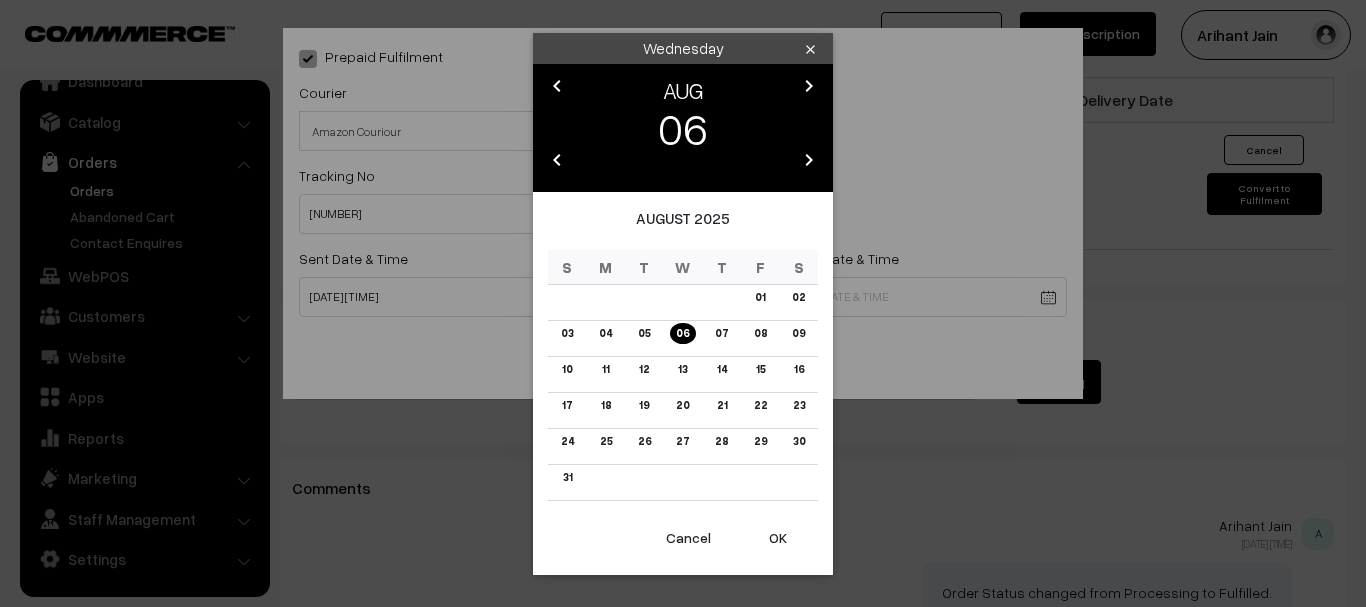 click on "Thank you for showing interest. Our team will call you shortly.
Close
onlinebooksstore.in
Go to Website
Create New Store" at bounding box center (683, -304) 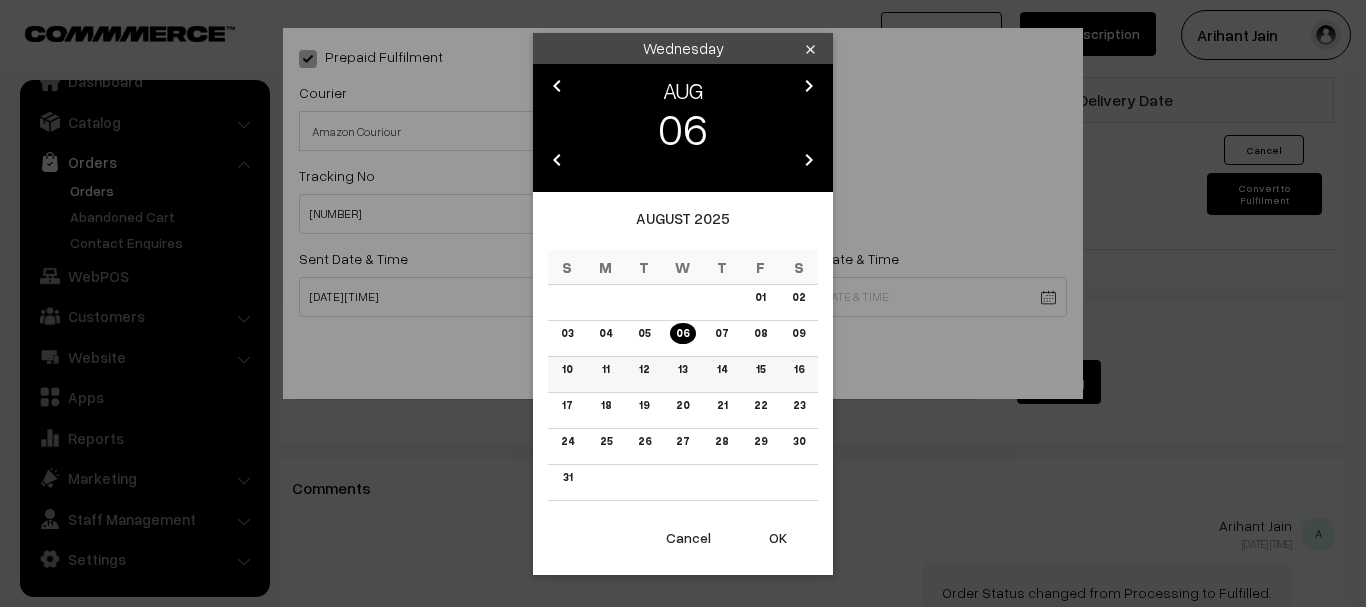 click on "11" at bounding box center (605, 369) 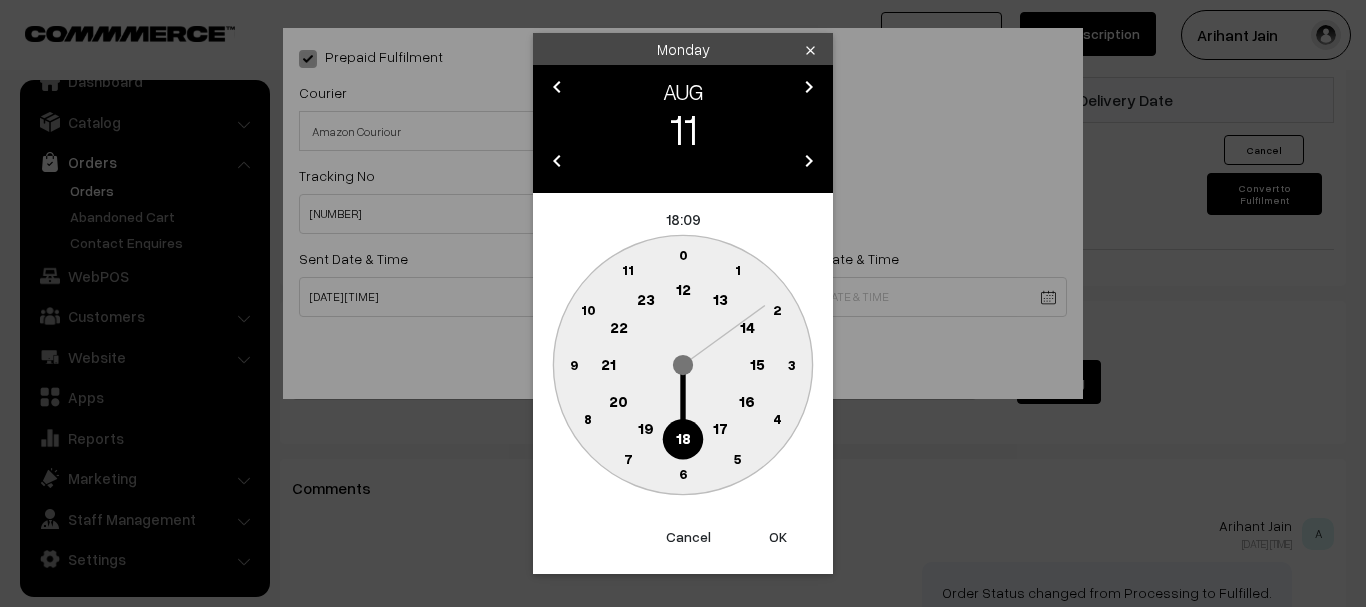 click on "18" 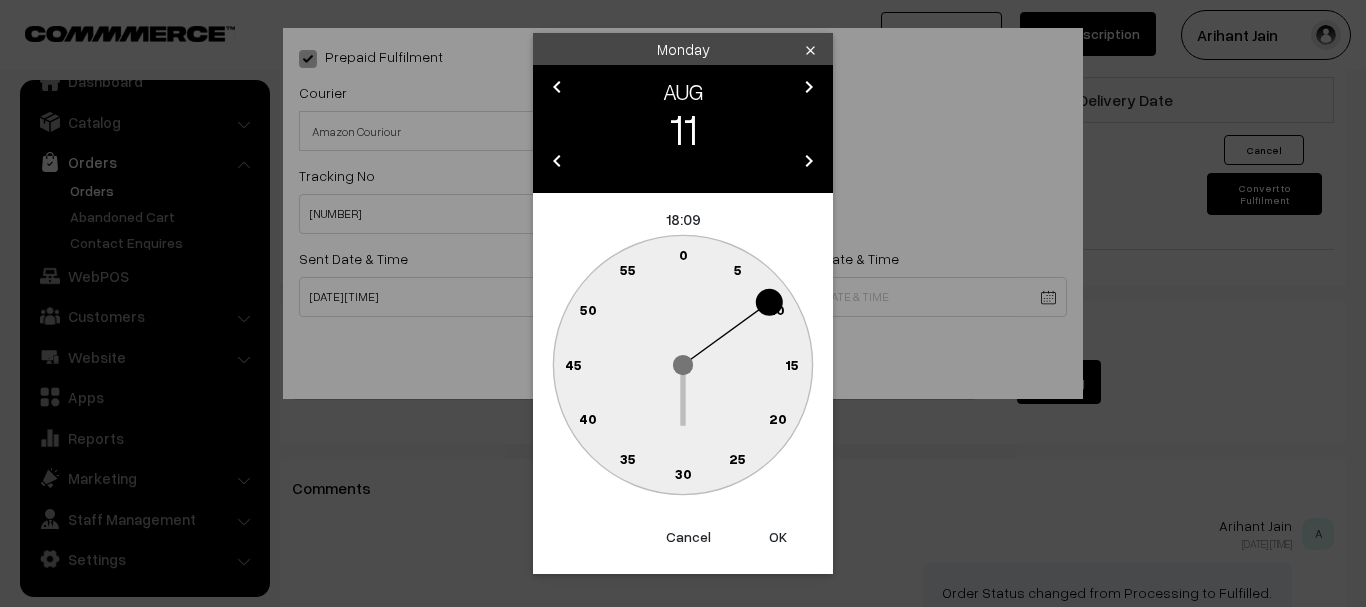click on "30" 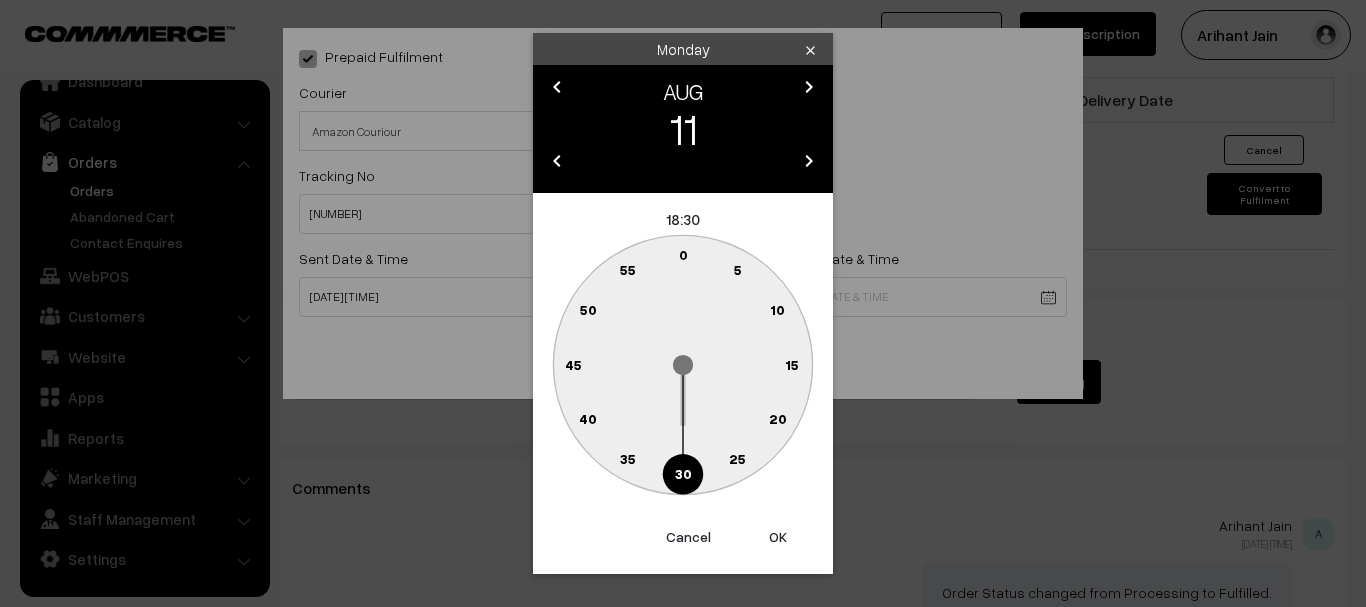 type on "11-08-2025 18:30" 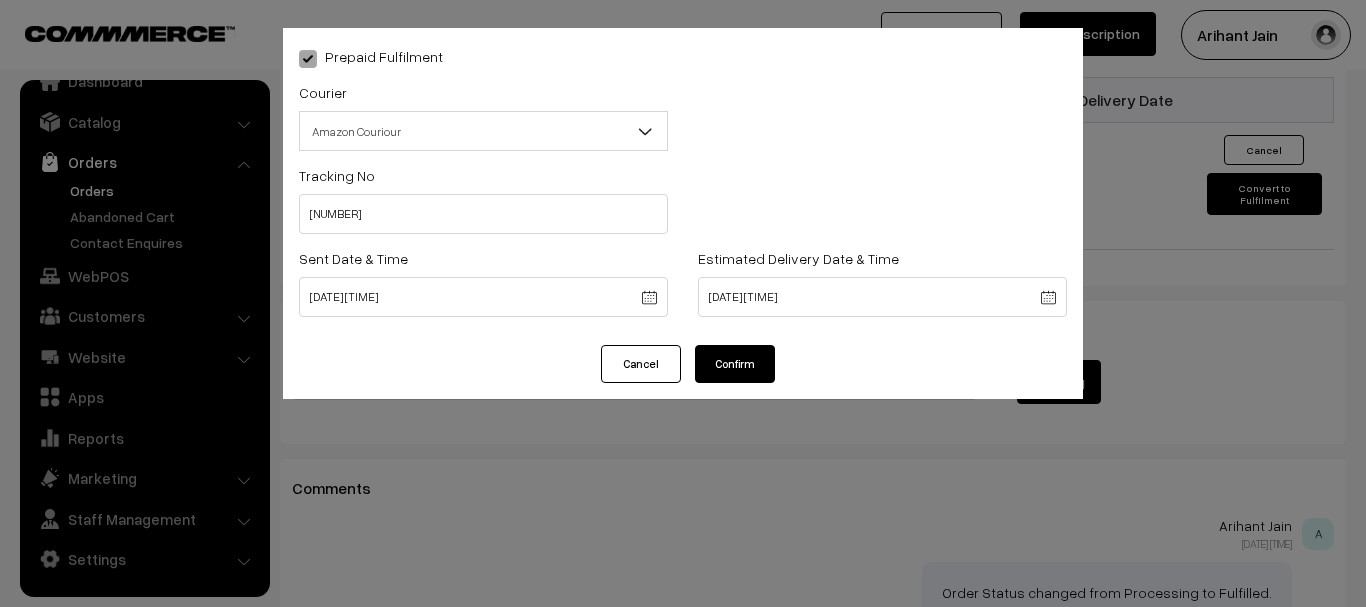 click on "Confirm" at bounding box center (735, 364) 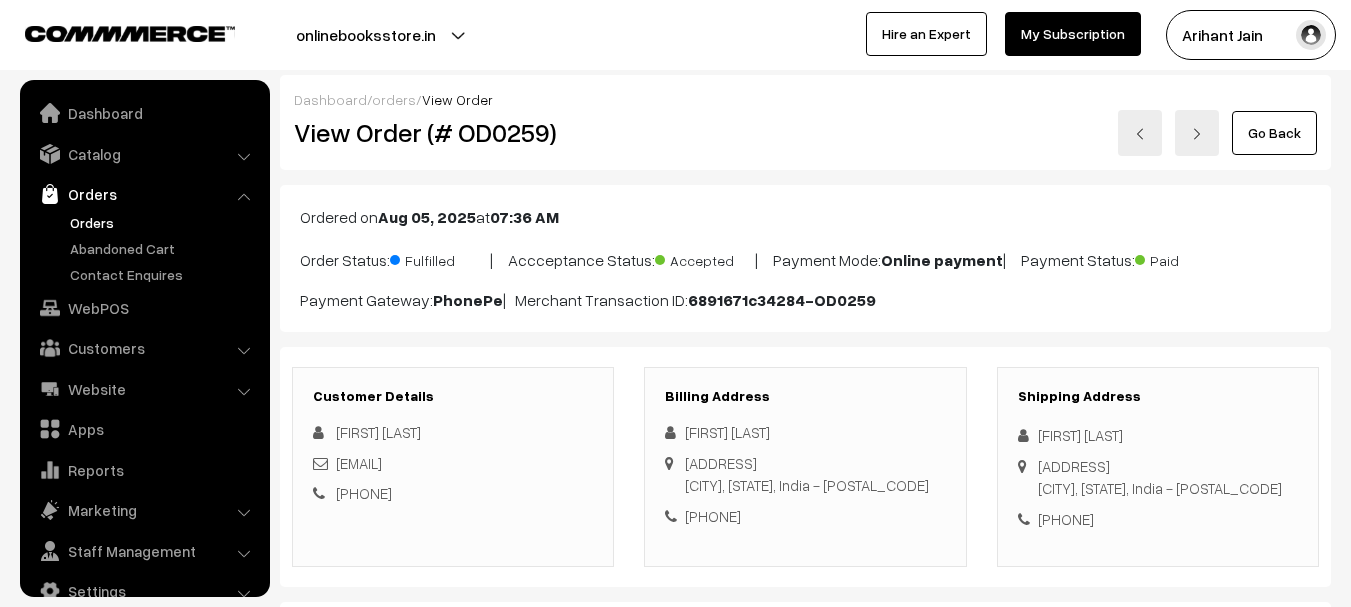 scroll, scrollTop: 1401, scrollLeft: 0, axis: vertical 